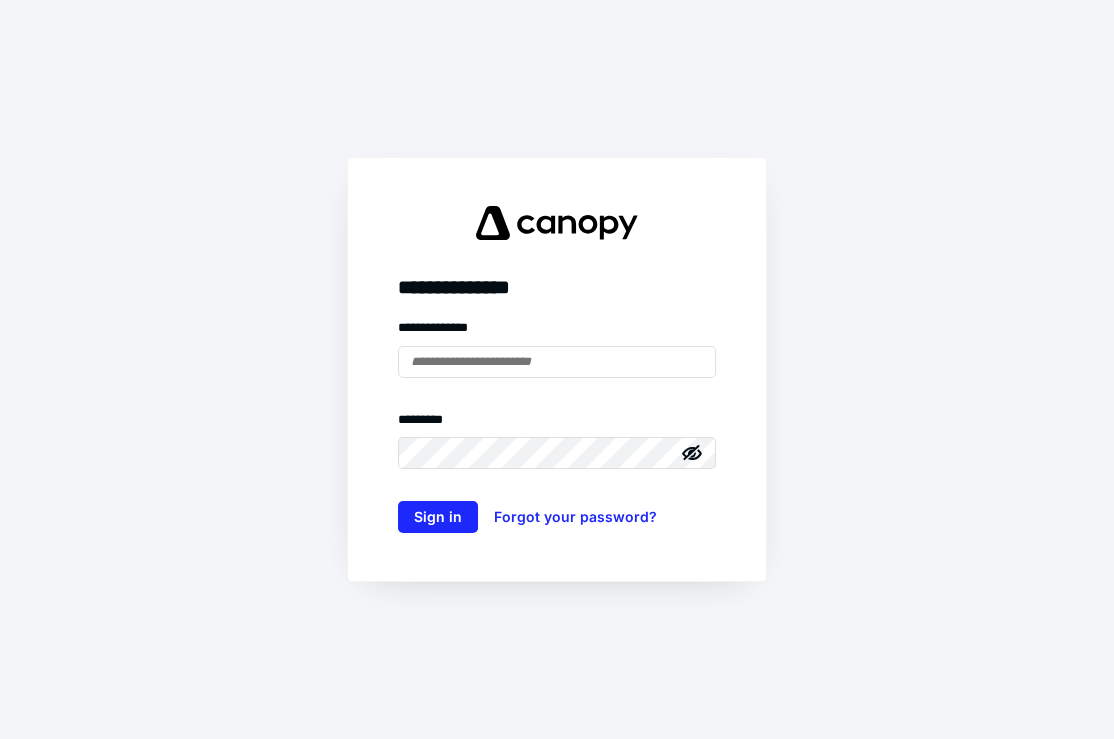 scroll, scrollTop: 0, scrollLeft: 0, axis: both 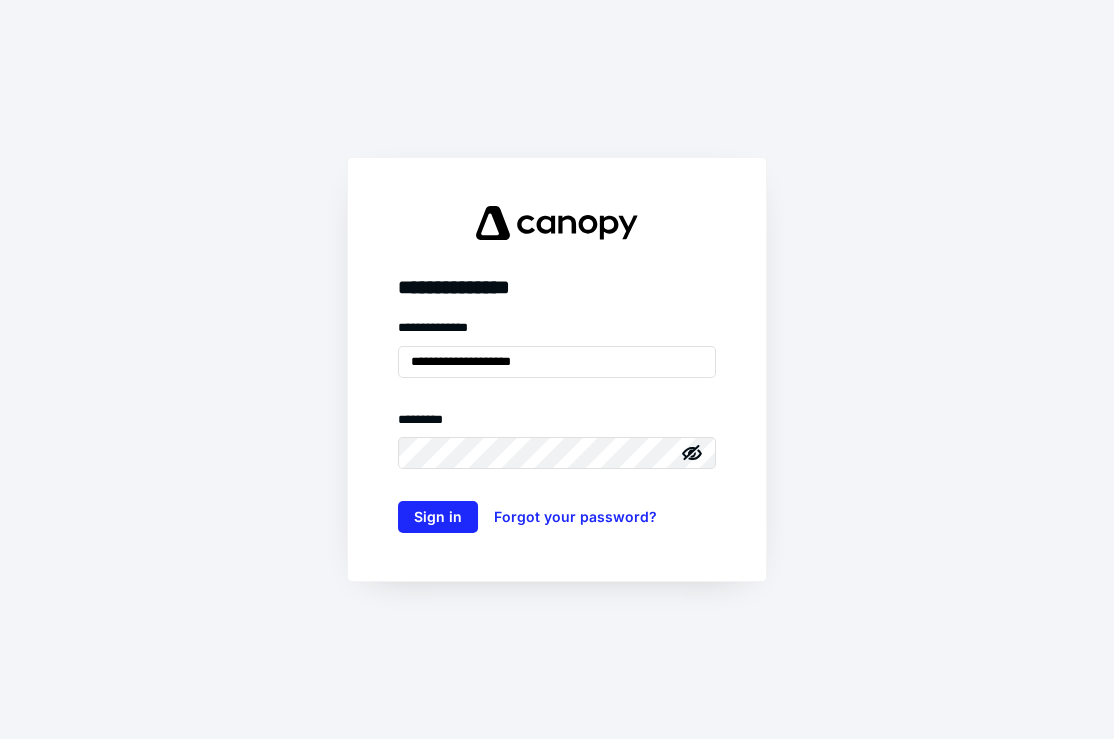 type on "**********" 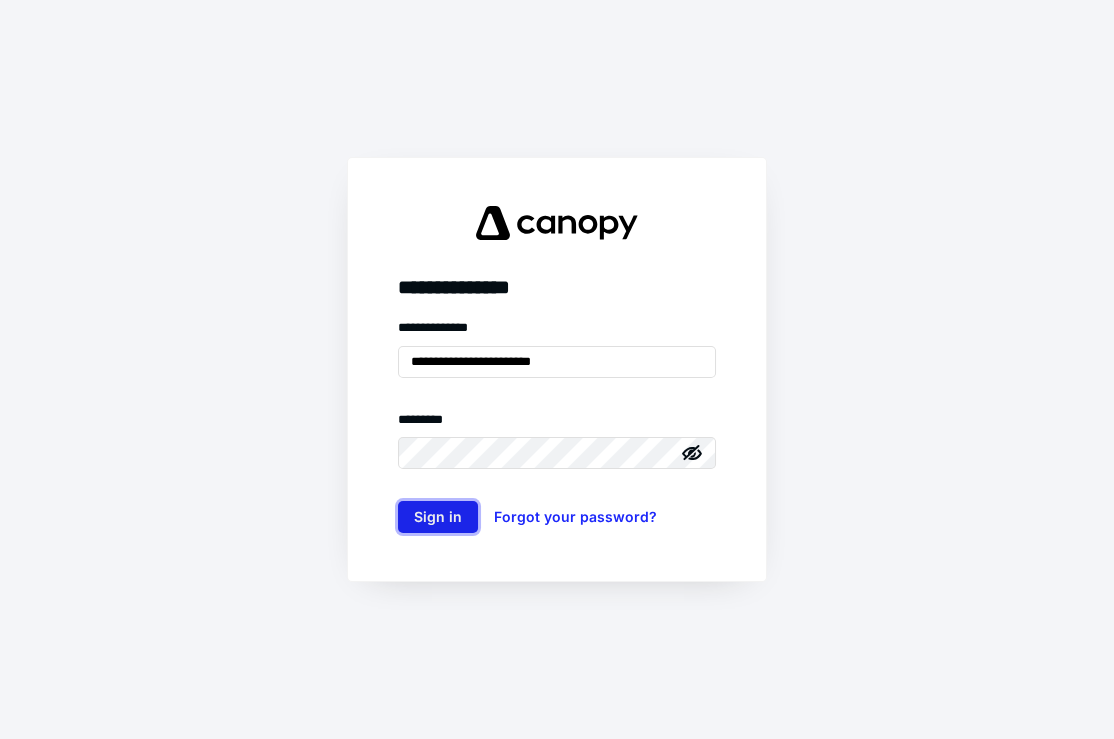 click on "Sign in" at bounding box center [438, 517] 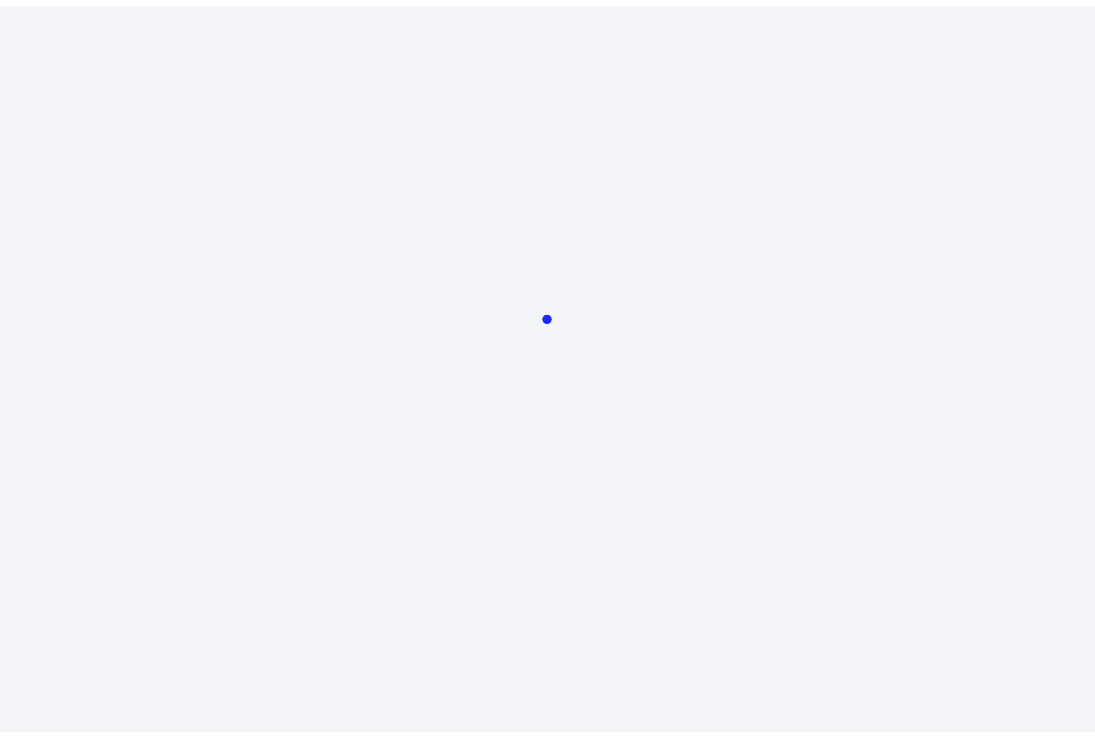 scroll, scrollTop: 0, scrollLeft: 0, axis: both 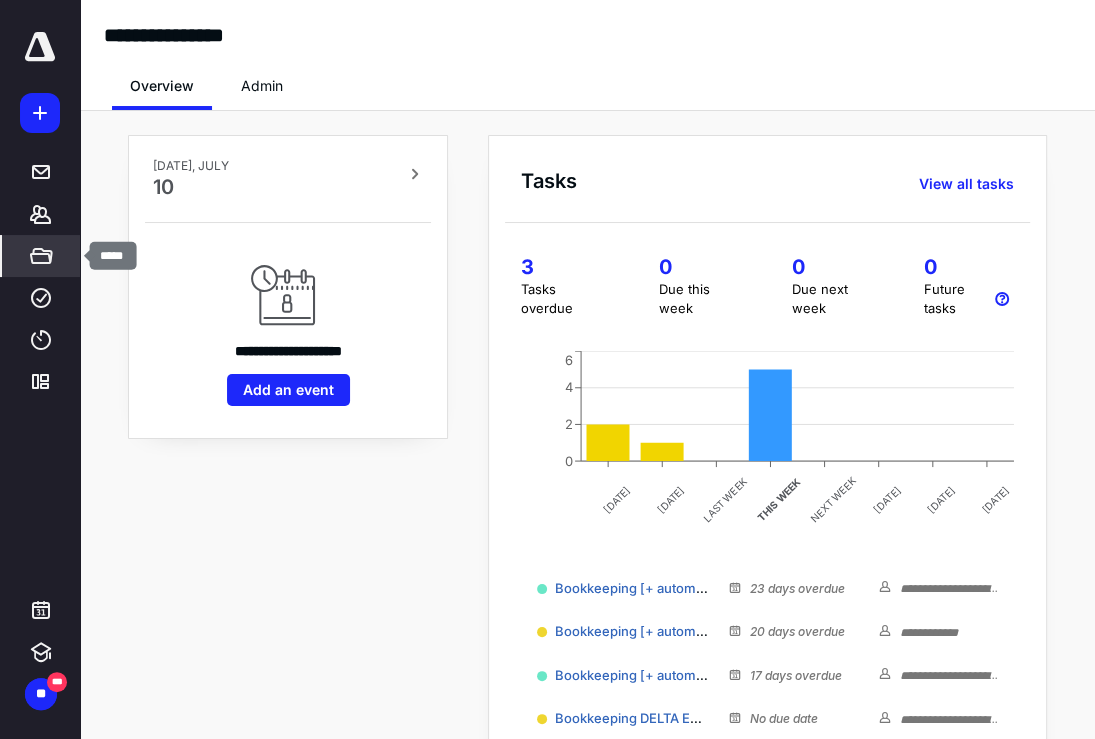 click 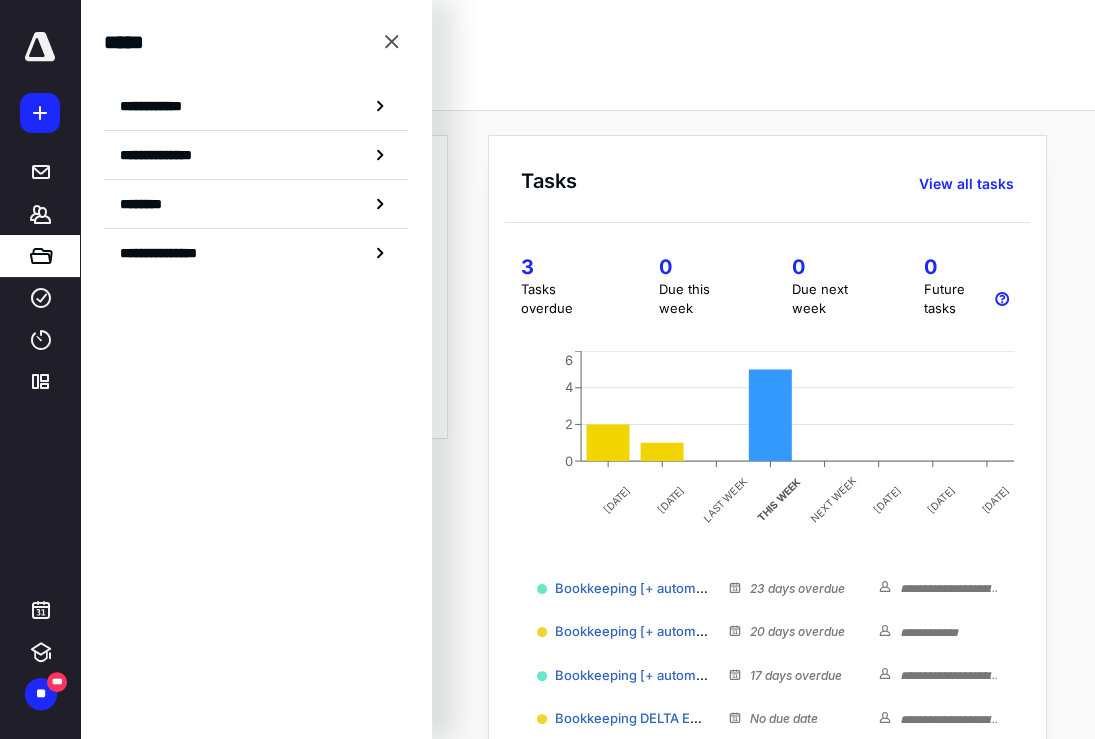click on "**********" at bounding box center (157, 106) 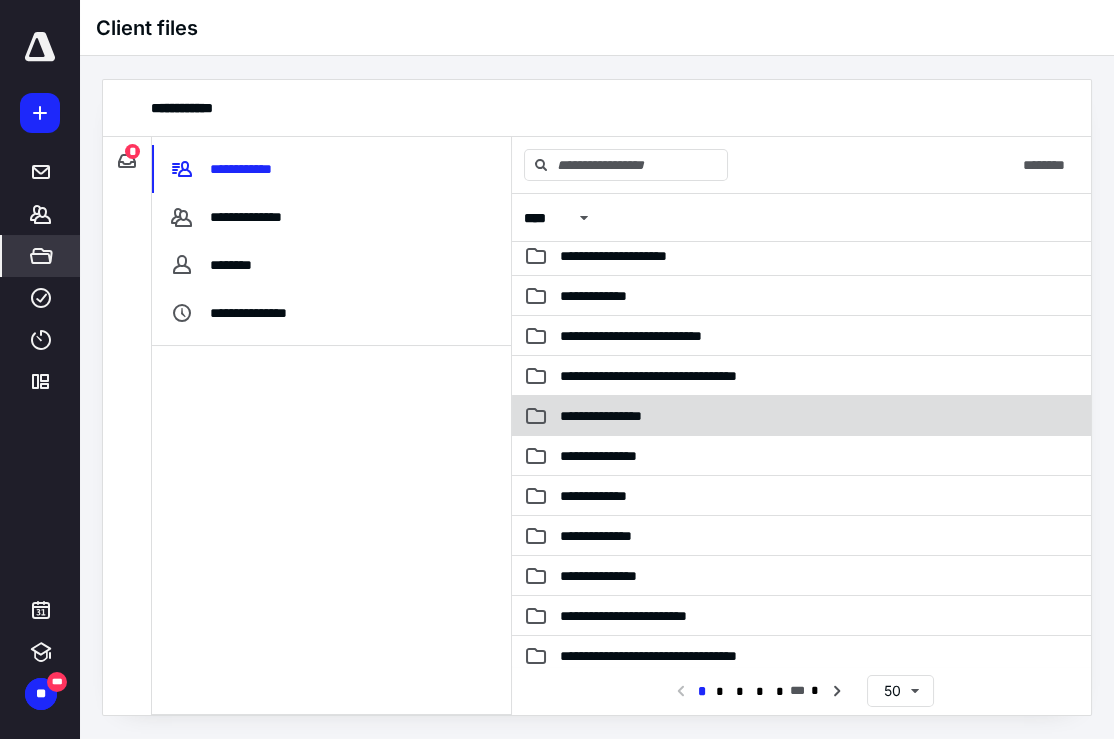 scroll, scrollTop: 1567, scrollLeft: 0, axis: vertical 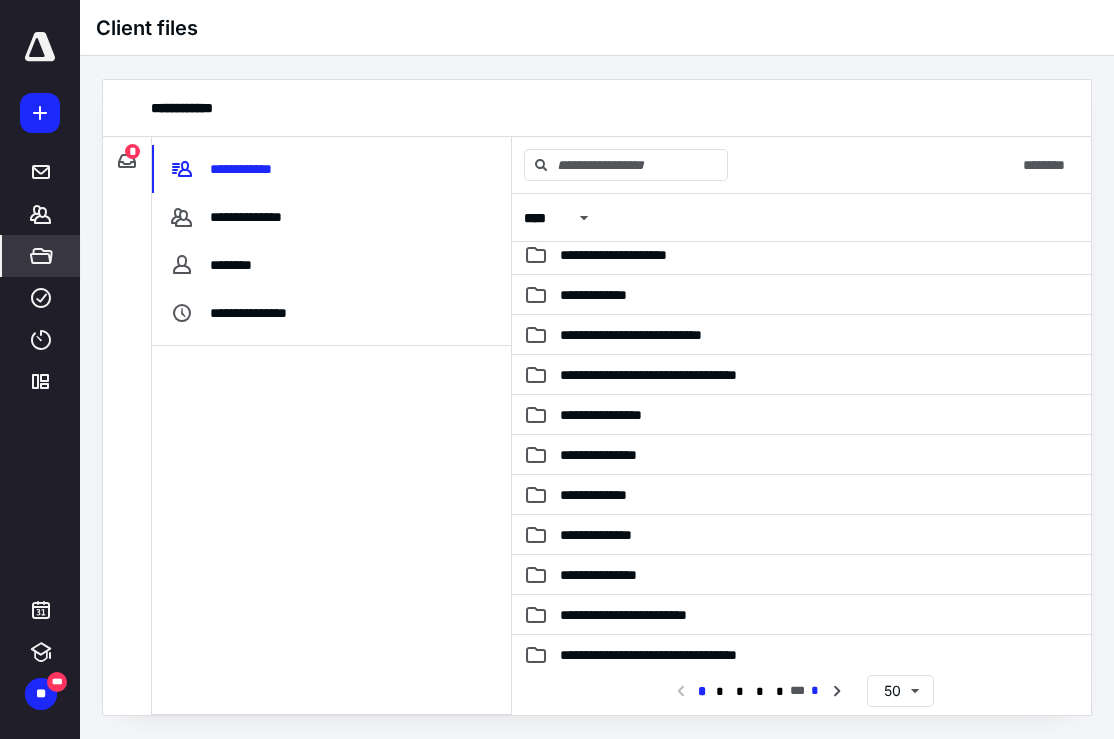 click on "*" at bounding box center (815, 691) 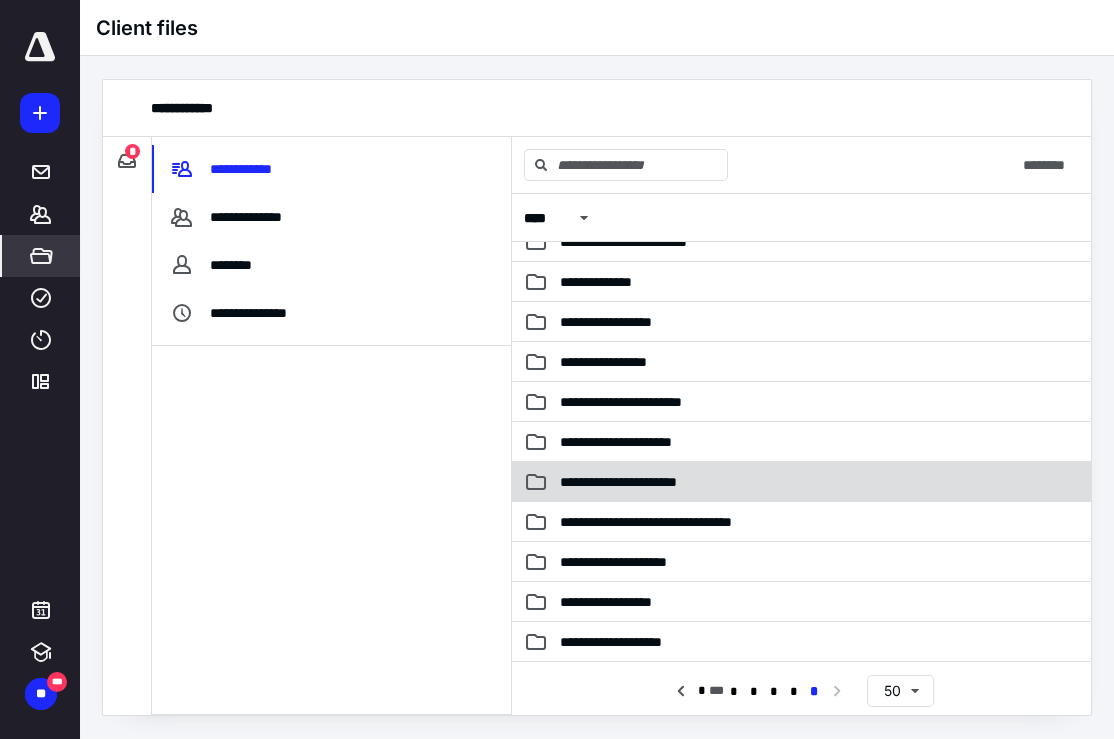 scroll, scrollTop: 1089, scrollLeft: 0, axis: vertical 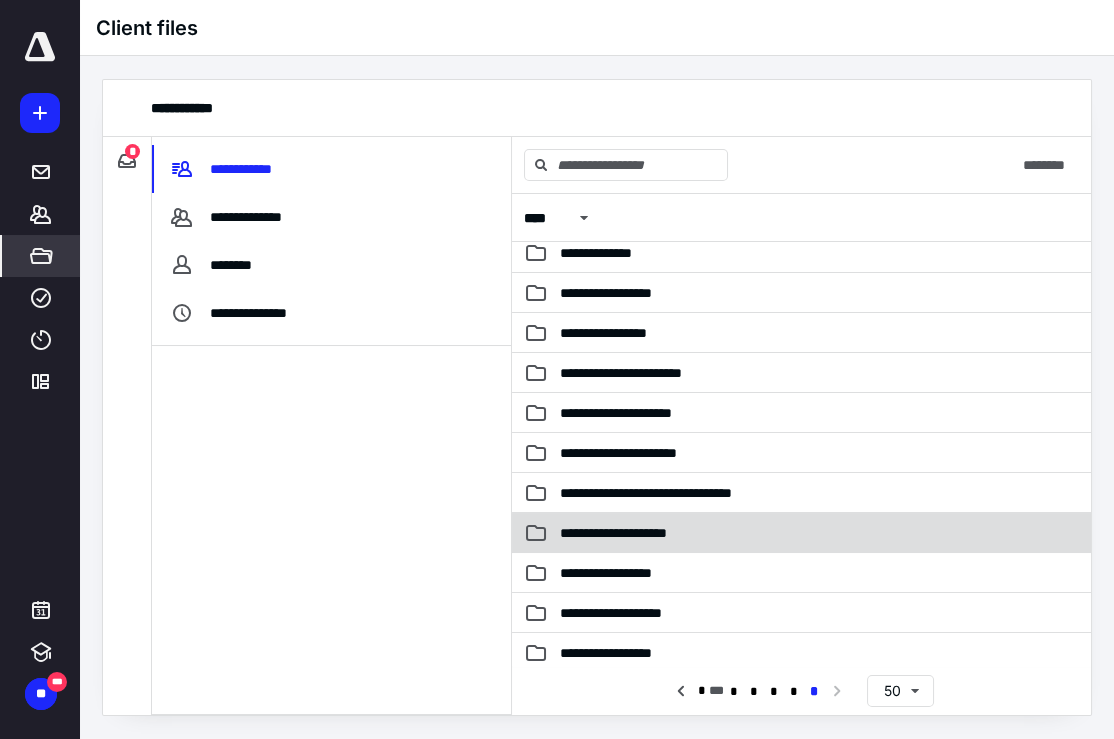 click on "**********" at bounding box center [652, 533] 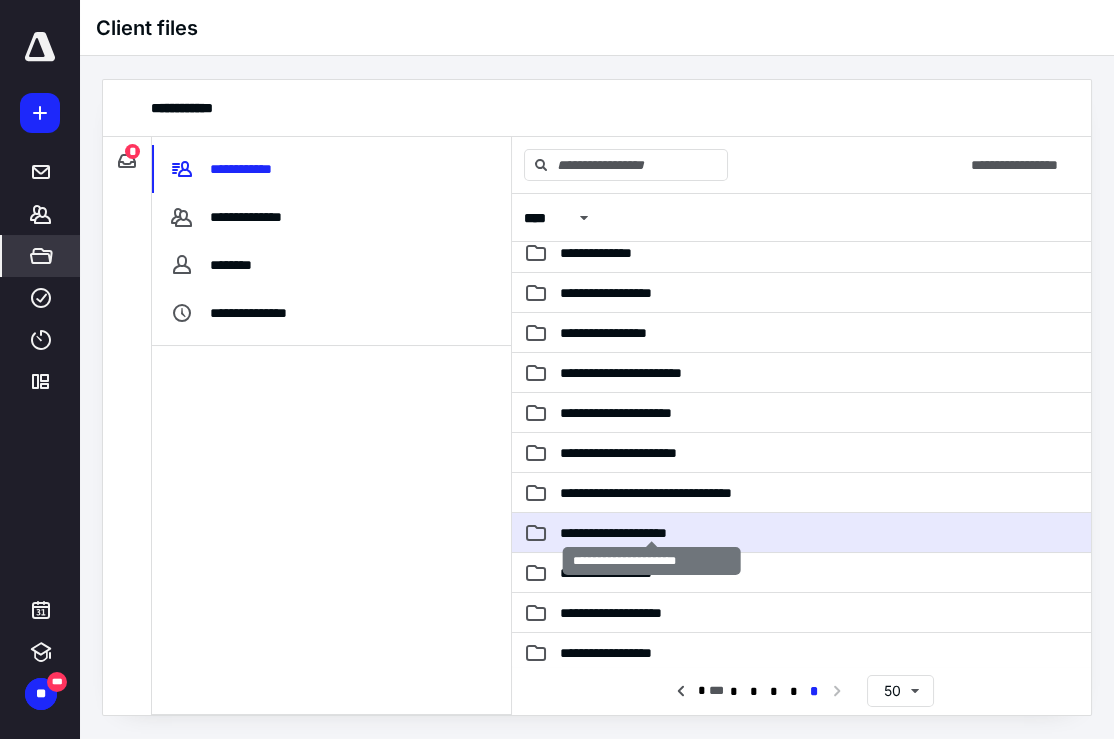 click on "**********" at bounding box center (652, 533) 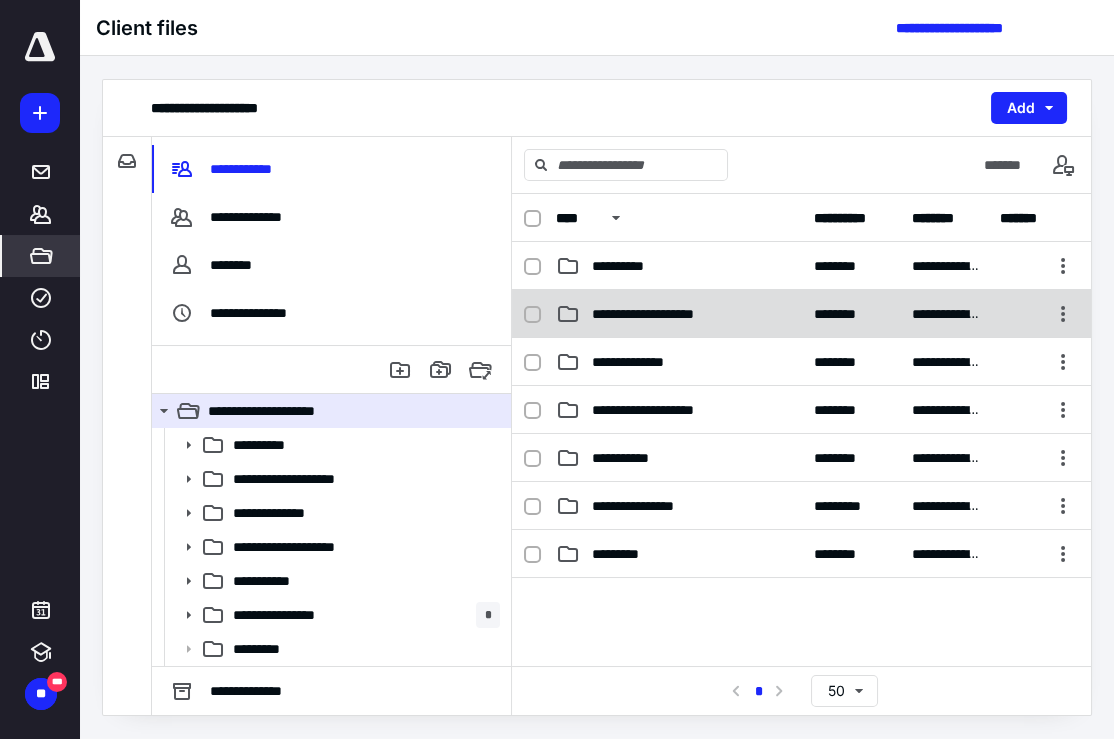 scroll, scrollTop: 0, scrollLeft: 0, axis: both 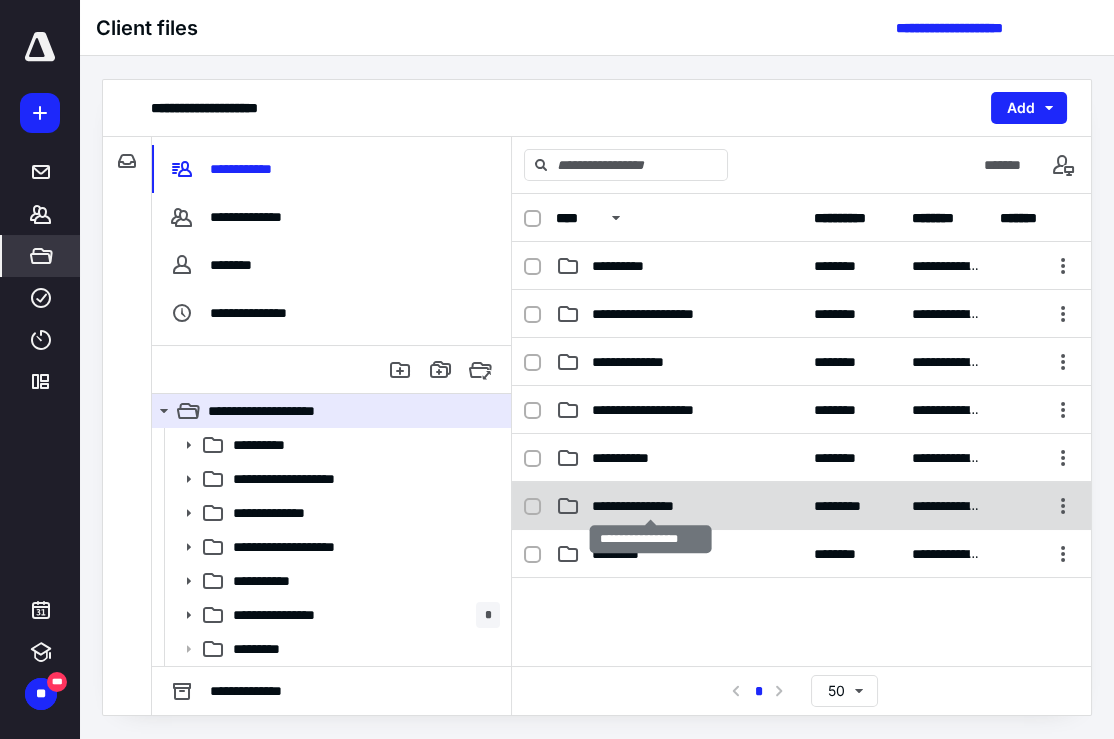 click on "**********" at bounding box center [650, 506] 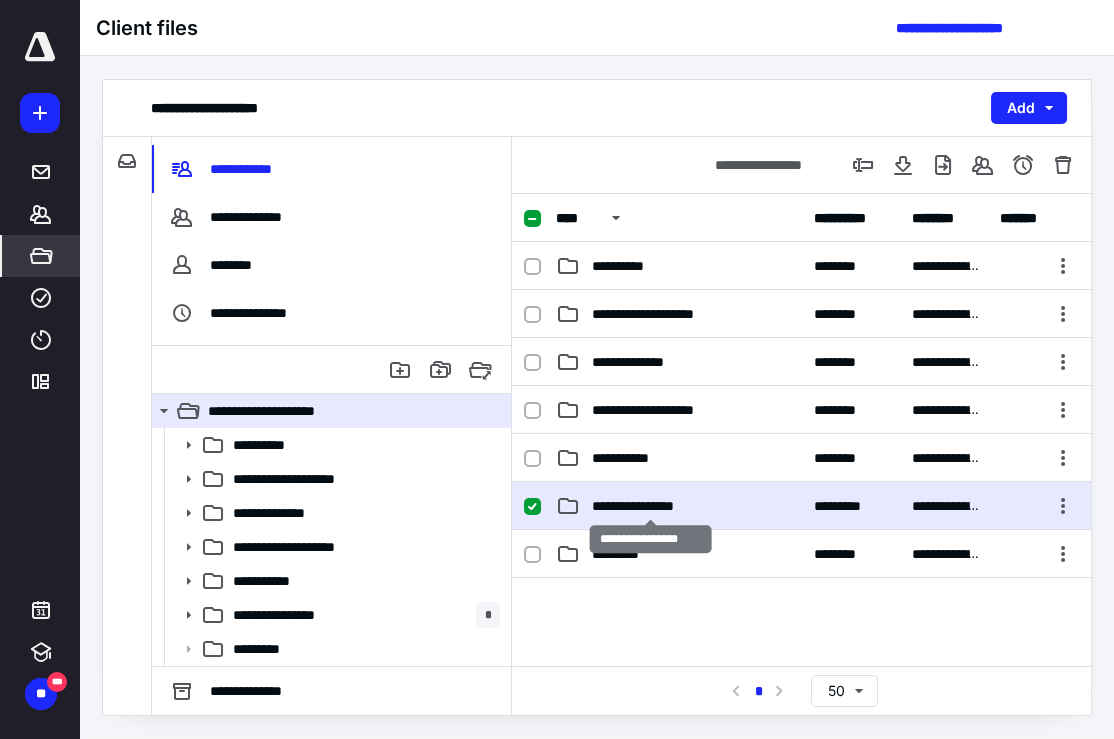 click on "**********" at bounding box center (650, 506) 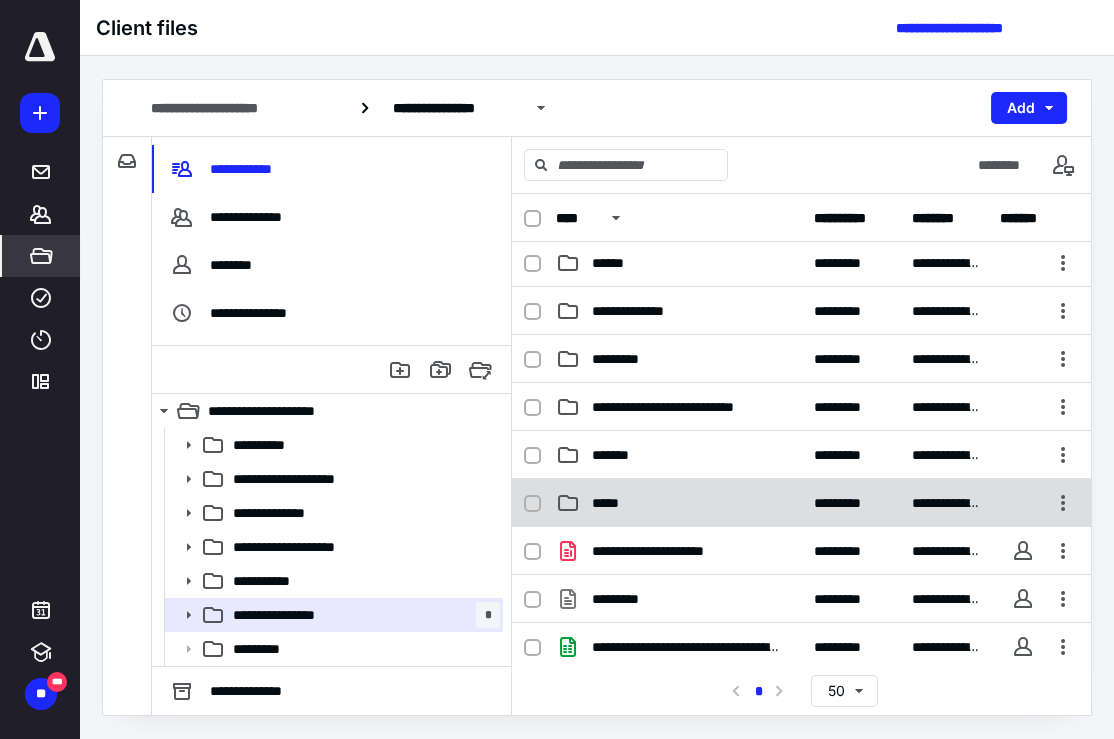 scroll, scrollTop: 0, scrollLeft: 0, axis: both 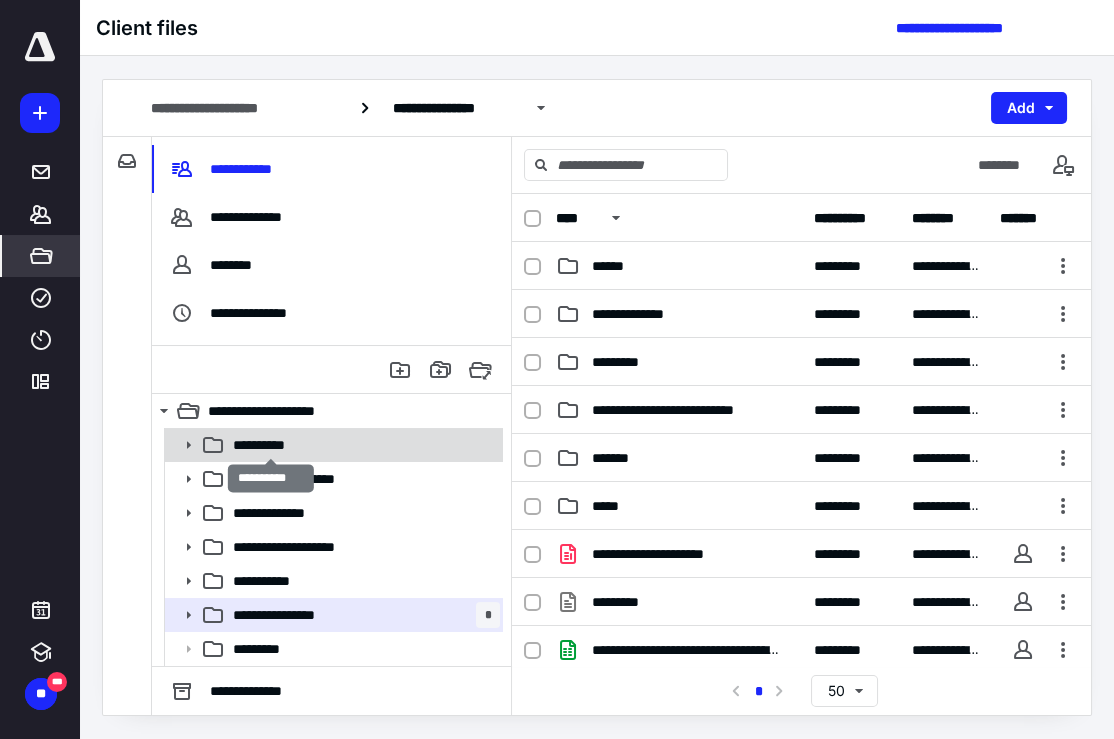 click on "**********" at bounding box center [270, 445] 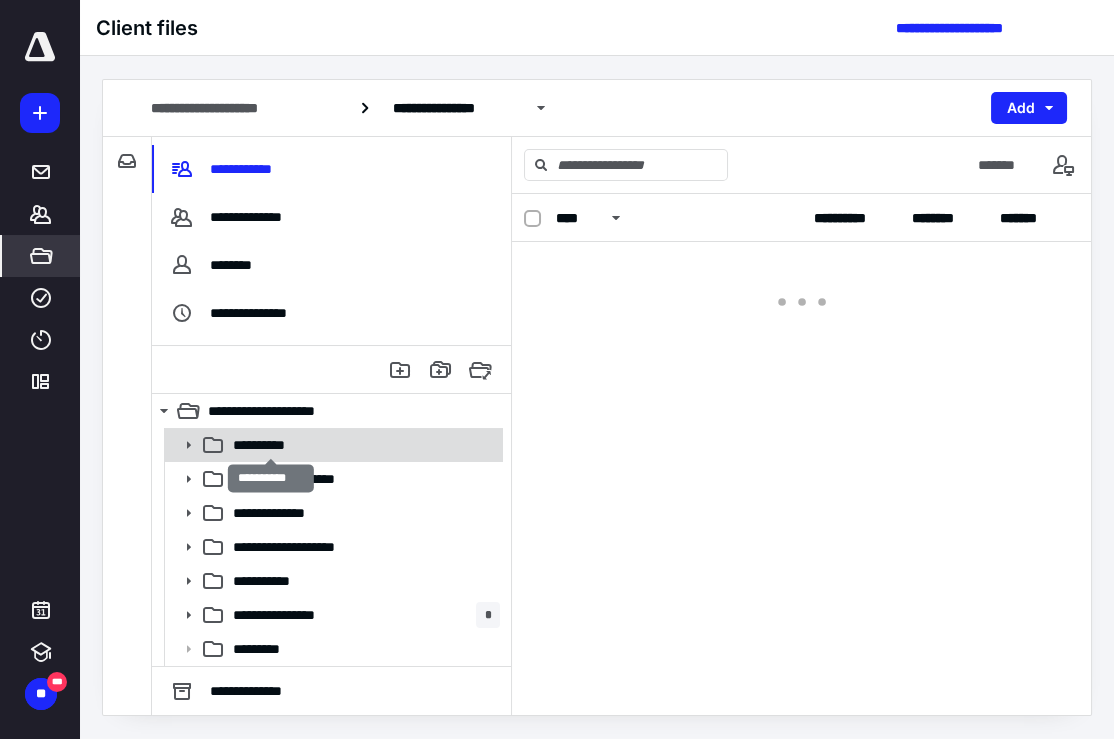 click on "**********" at bounding box center [270, 445] 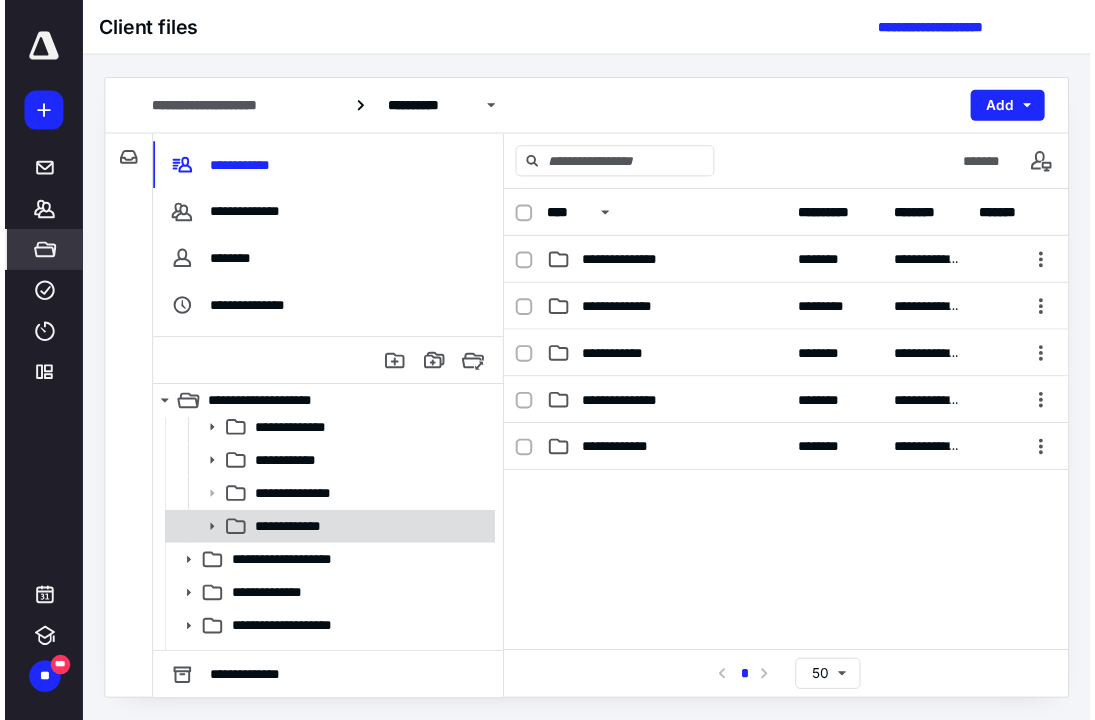 scroll, scrollTop: 0, scrollLeft: 0, axis: both 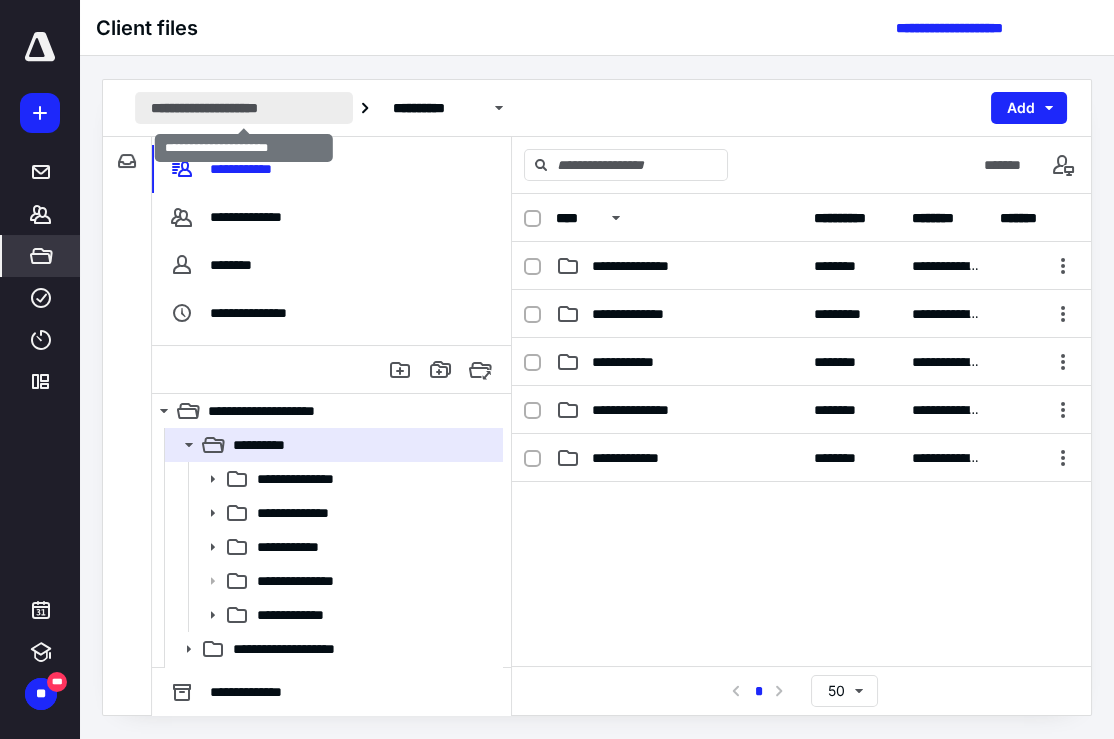 click on "**********" at bounding box center (244, 108) 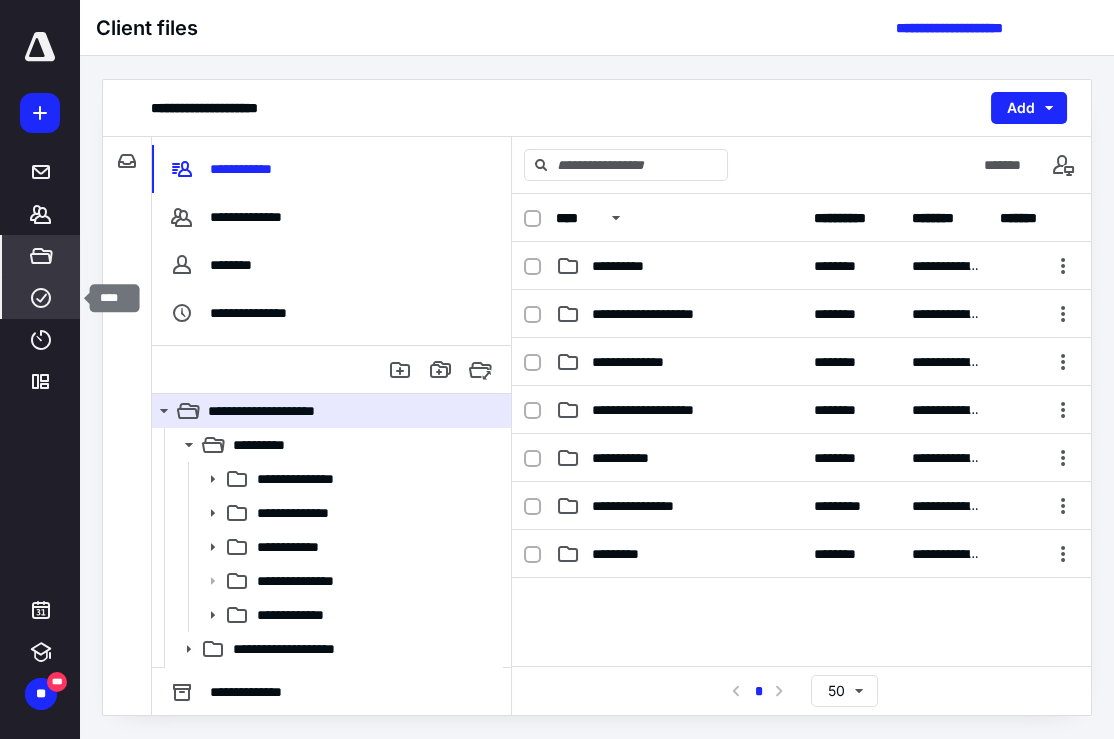 click 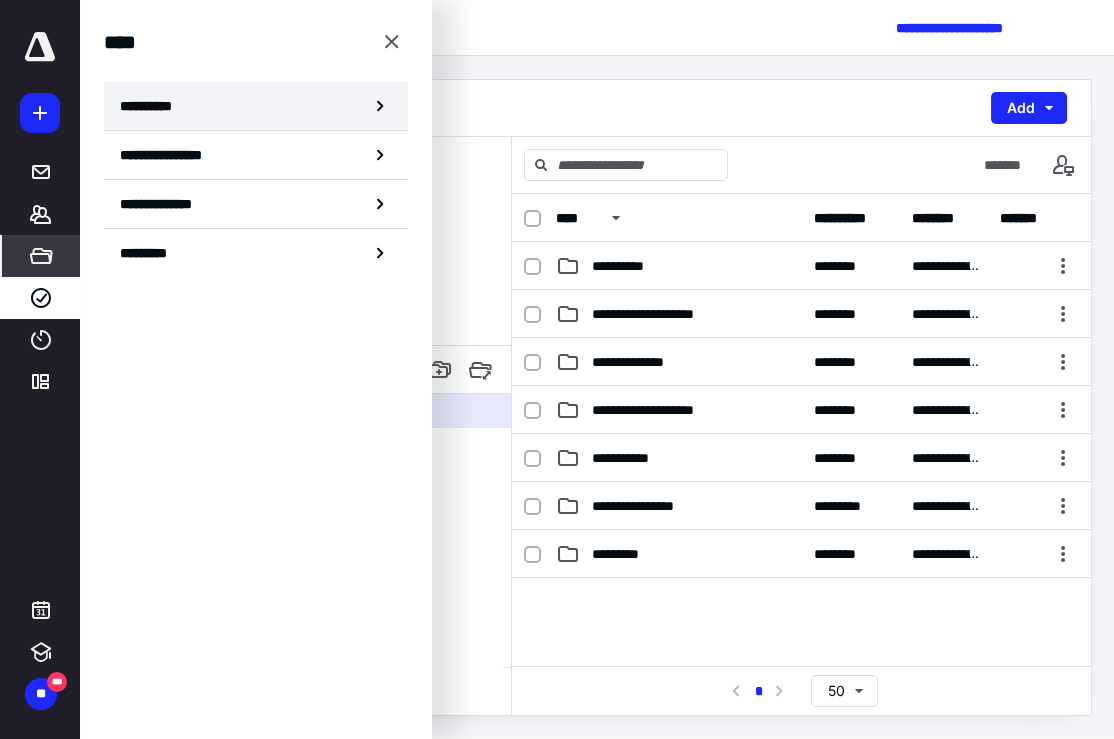 click on "**********" at bounding box center (153, 106) 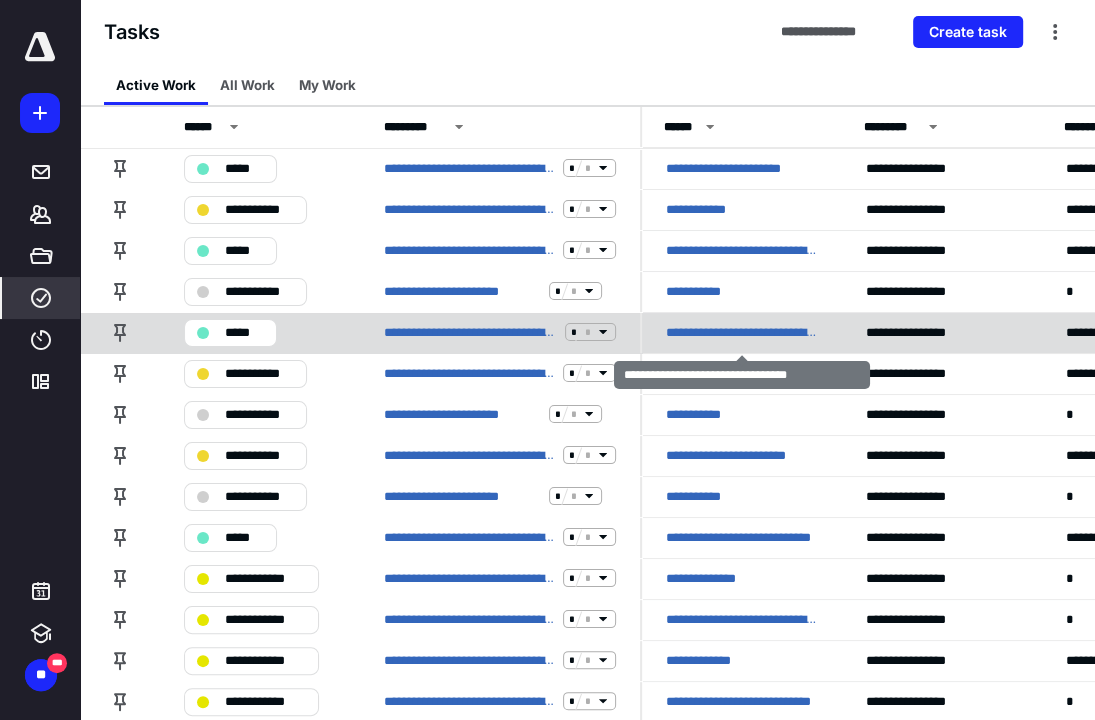 click on "**********" at bounding box center [742, 332] 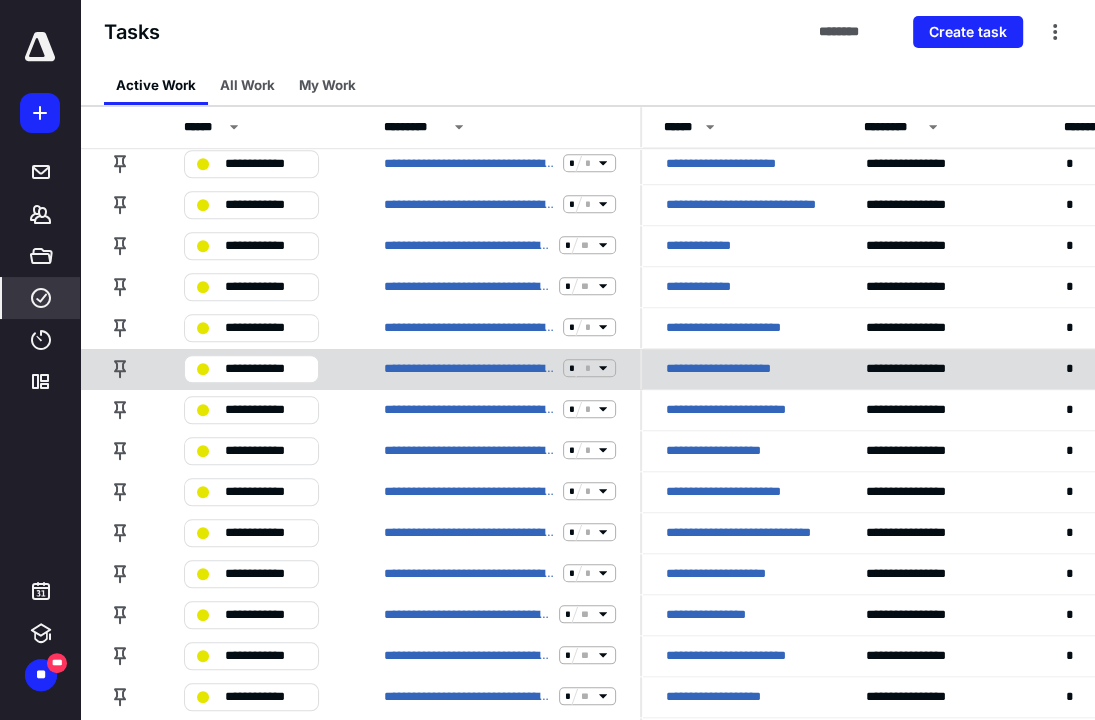 scroll, scrollTop: 1125, scrollLeft: 0, axis: vertical 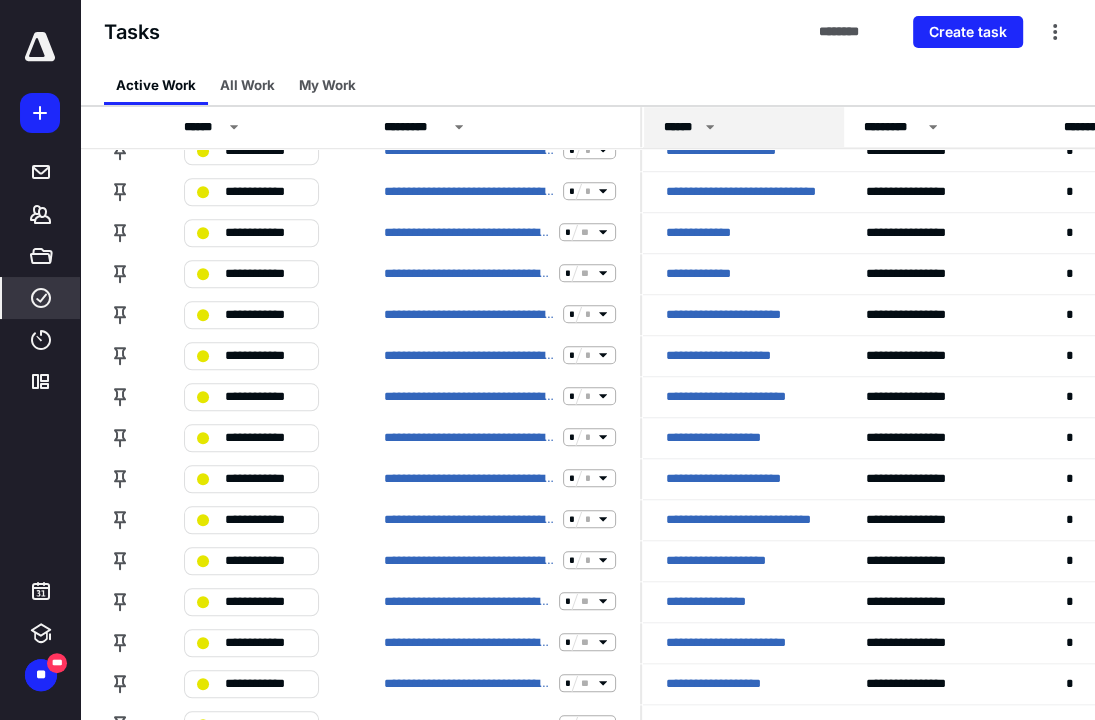click on "******" at bounding box center [681, 127] 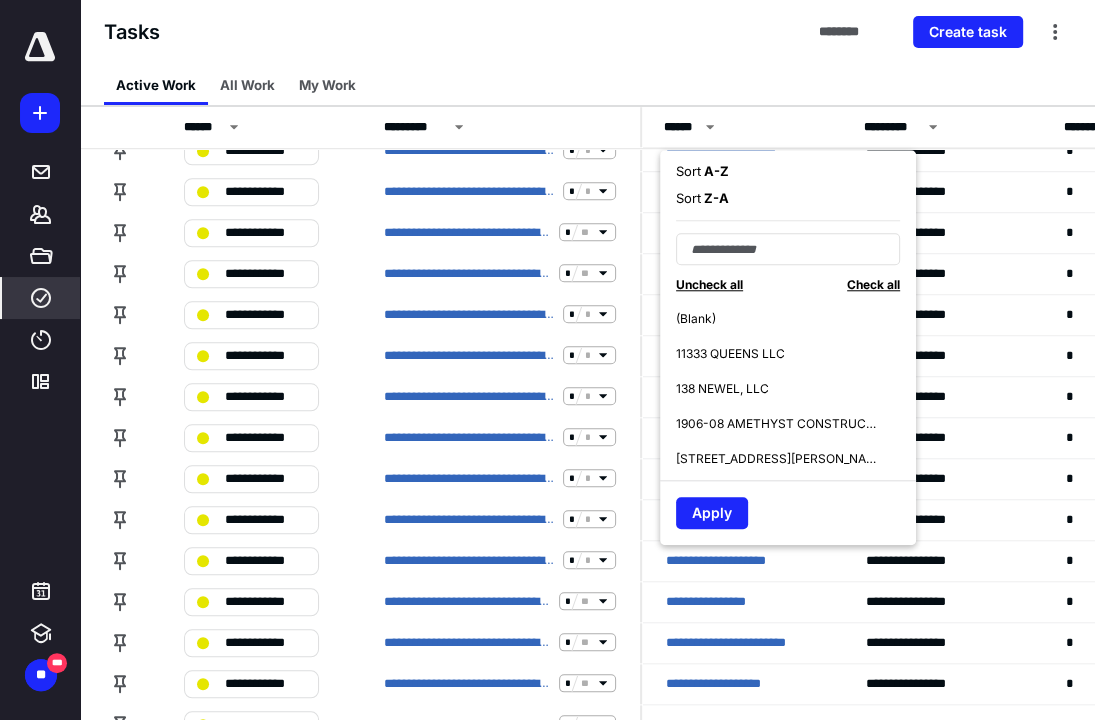 click on "A  -  Z" at bounding box center (715, 171) 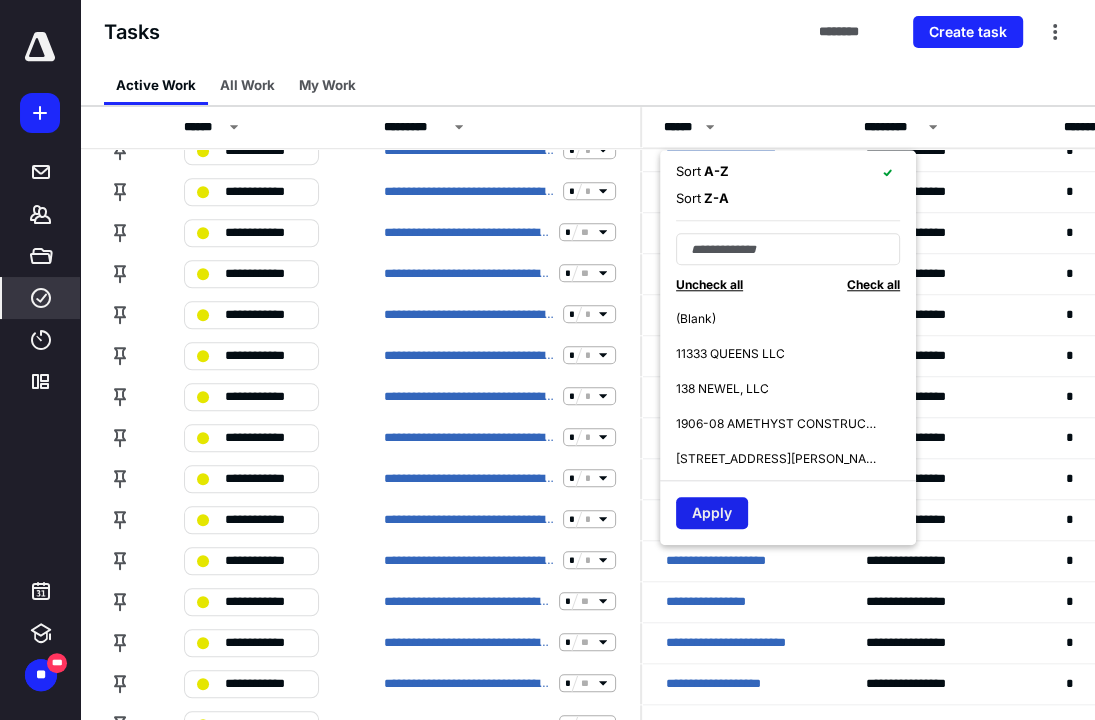 click on "Apply" at bounding box center (712, 513) 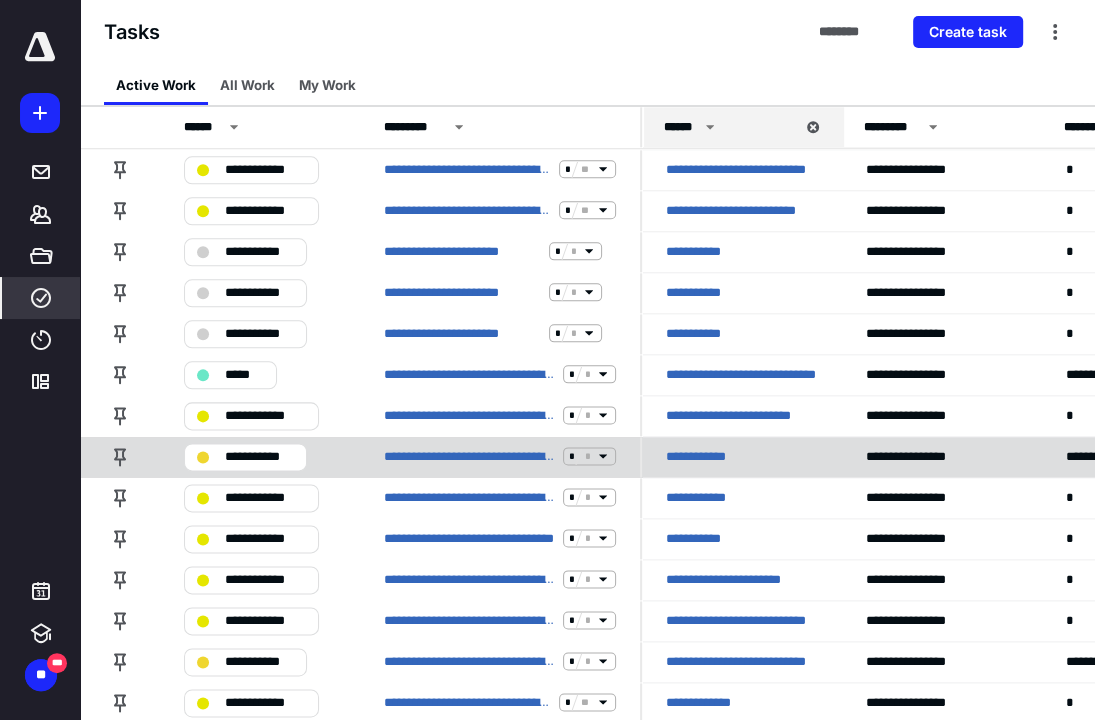 scroll, scrollTop: 1500, scrollLeft: 0, axis: vertical 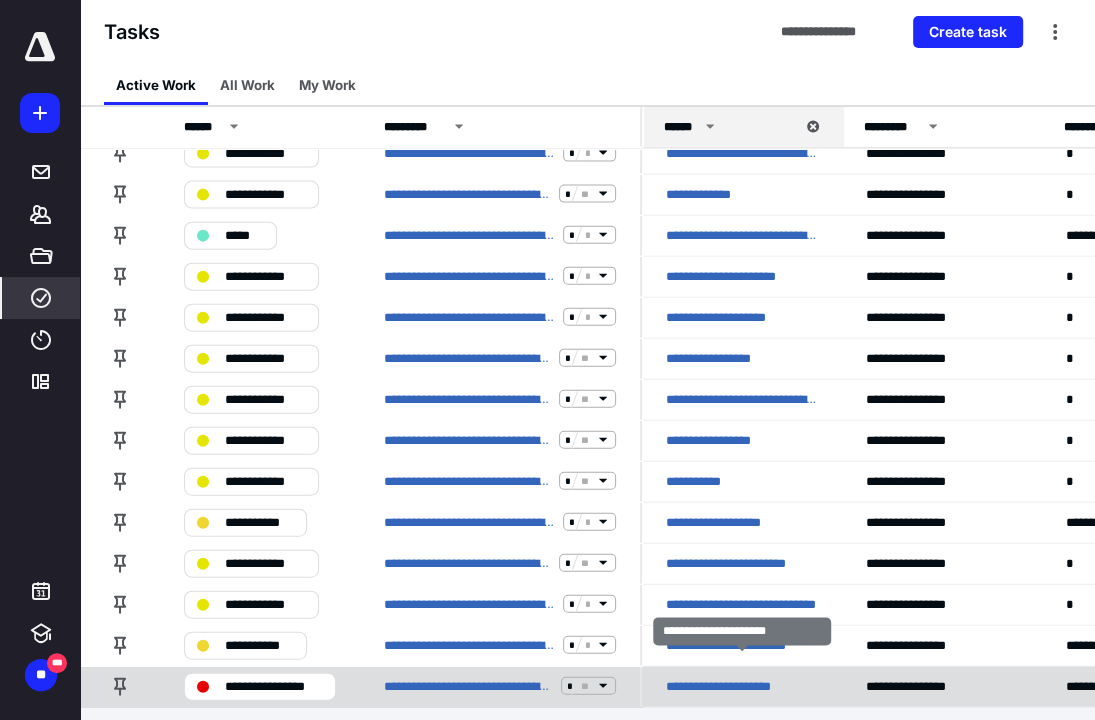 click on "**********" at bounding box center (742, 686) 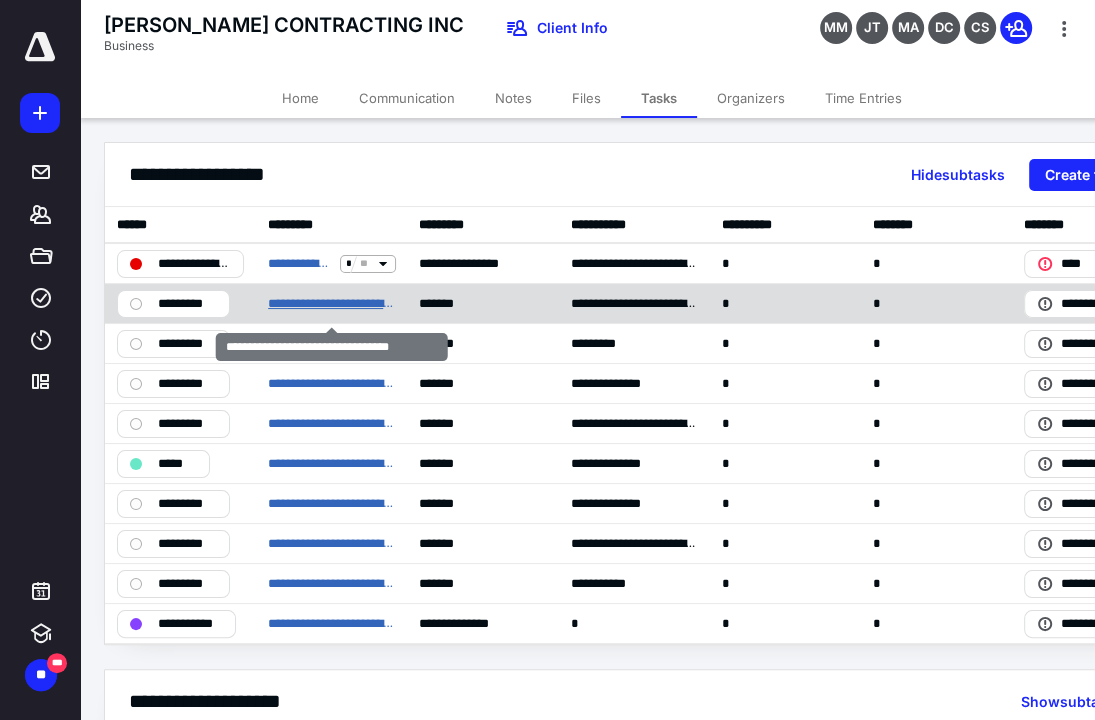 click on "**********" at bounding box center (331, 303) 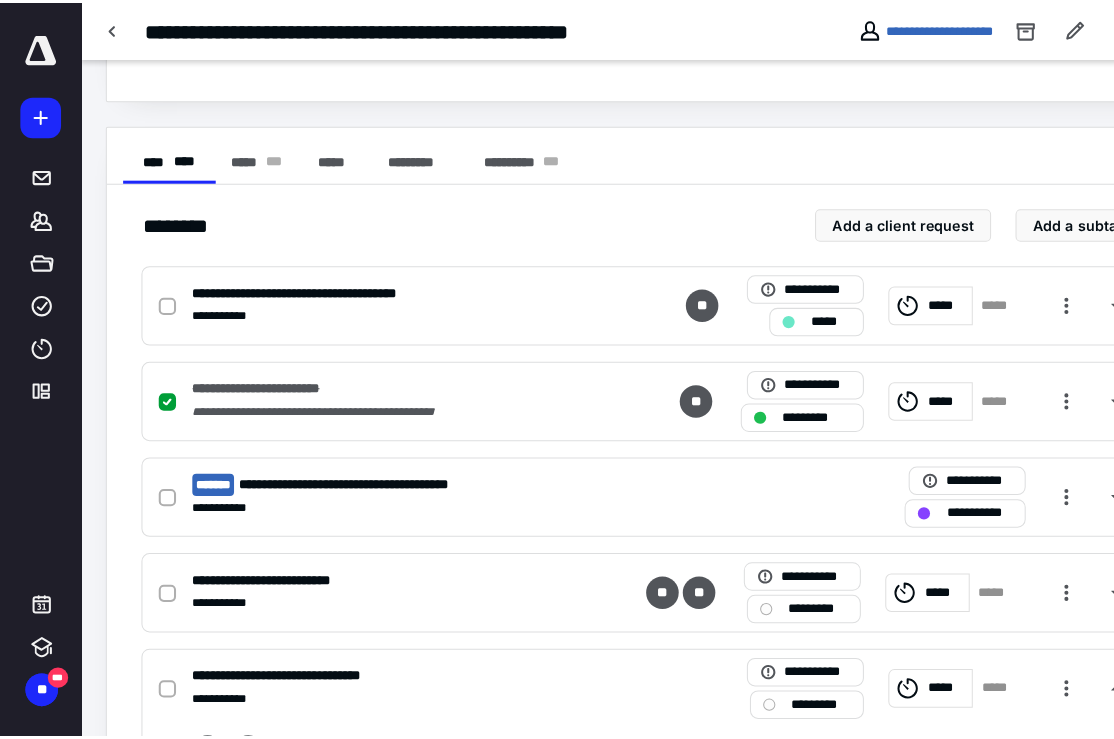 scroll, scrollTop: 0, scrollLeft: 0, axis: both 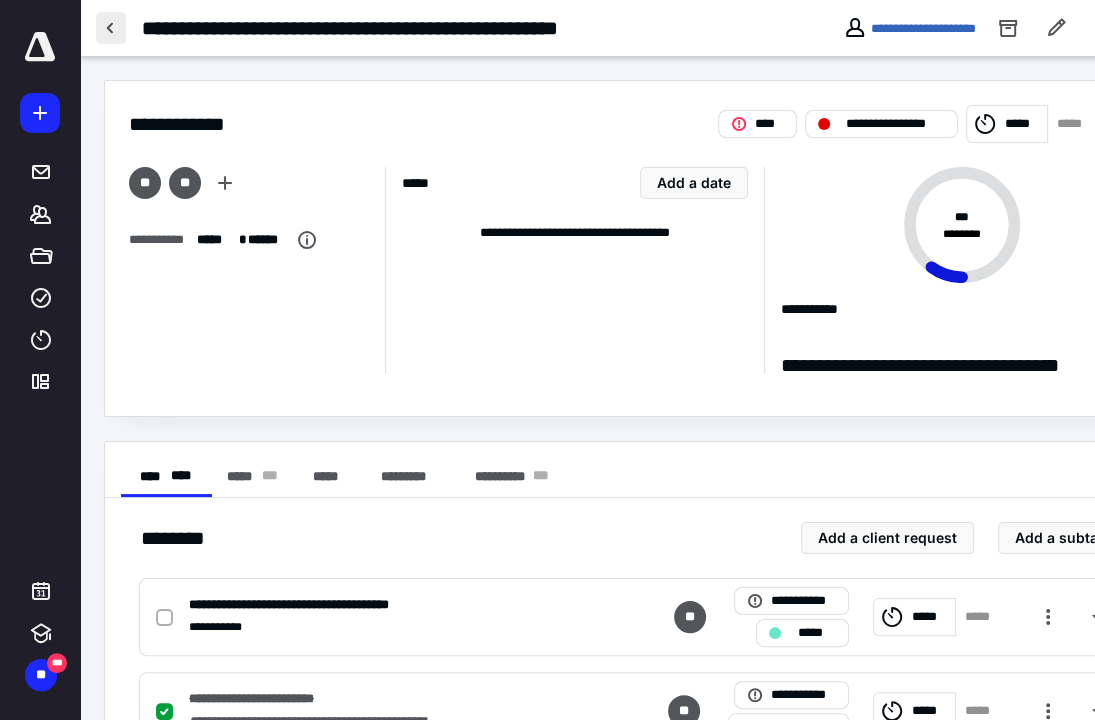 click at bounding box center (111, 28) 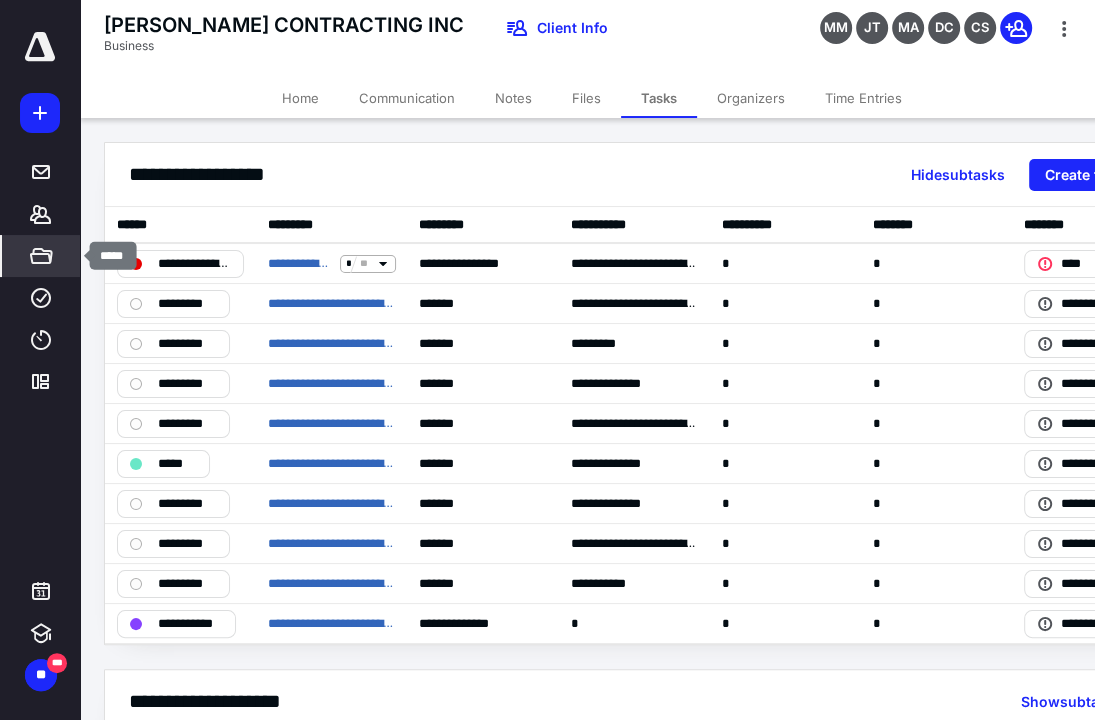 click 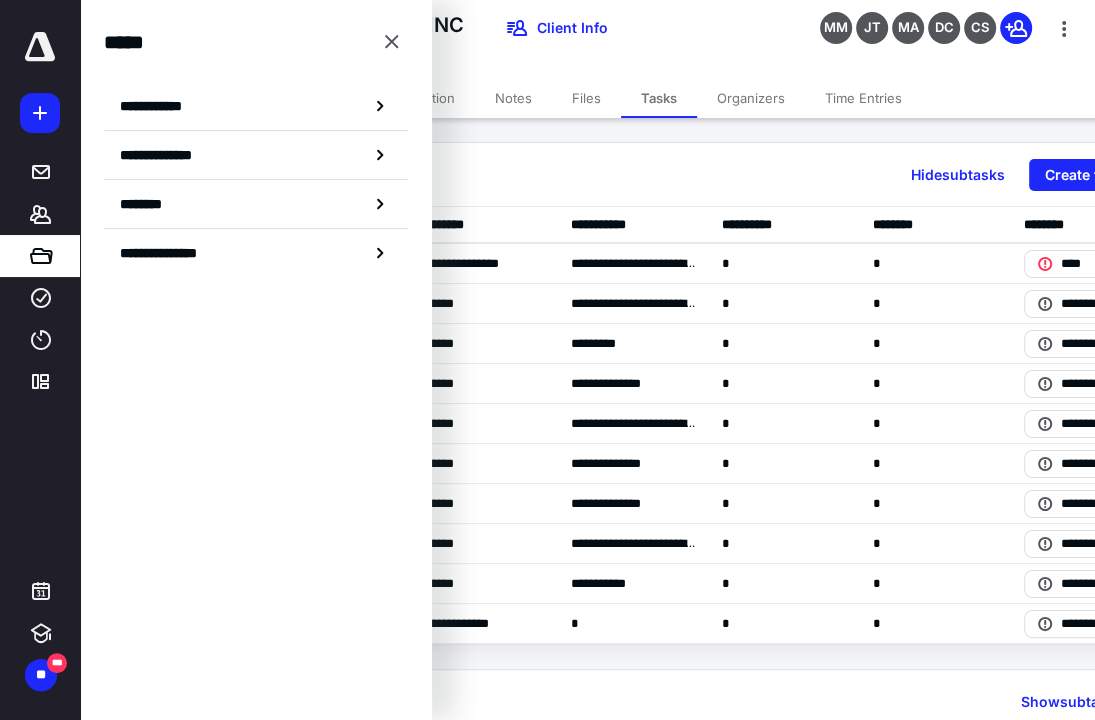 click on "********" at bounding box center [148, 204] 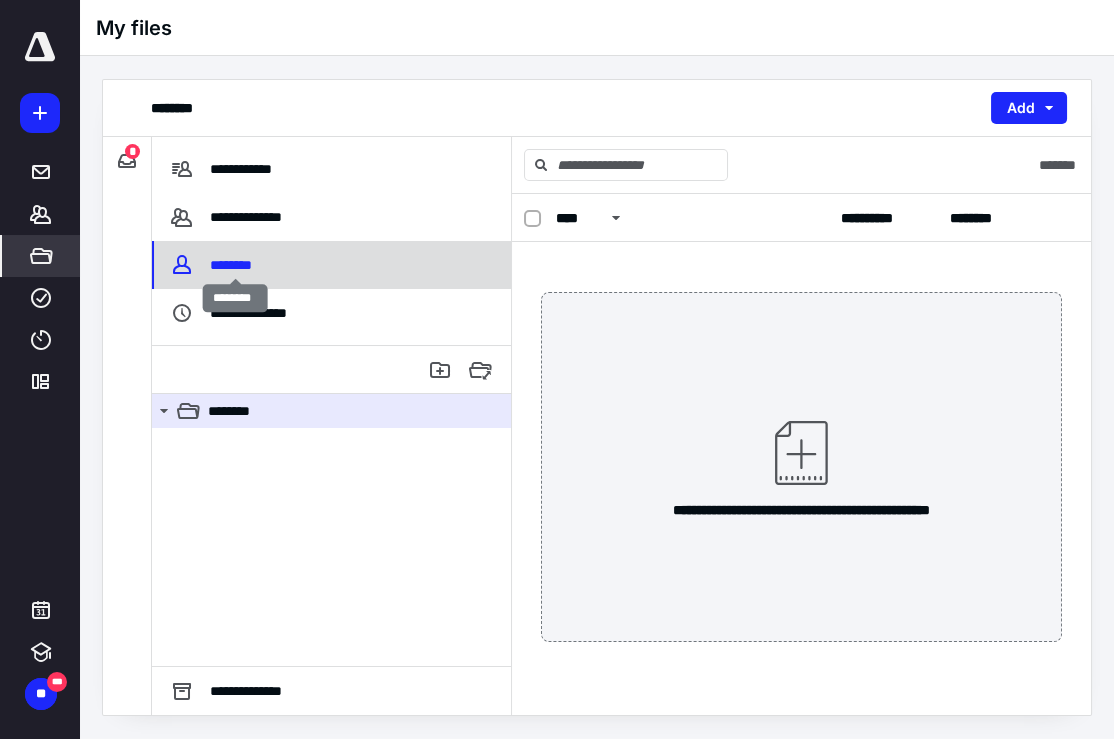 click on "********" at bounding box center [236, 265] 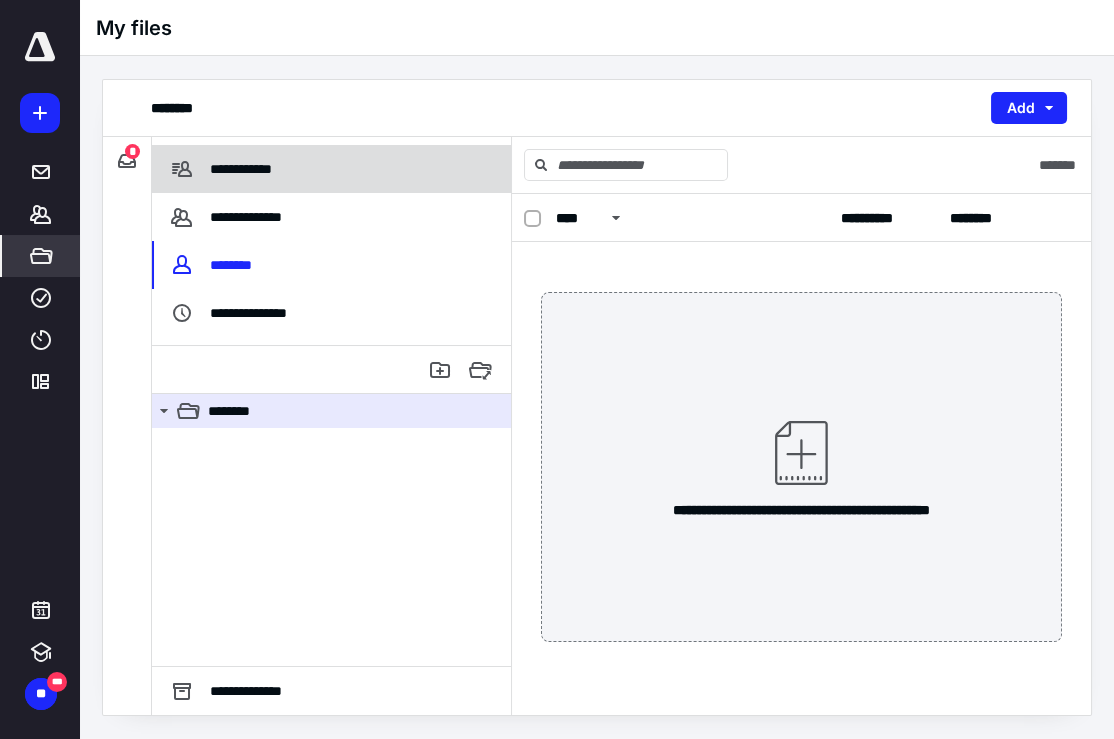 click on "**********" at bounding box center (244, 169) 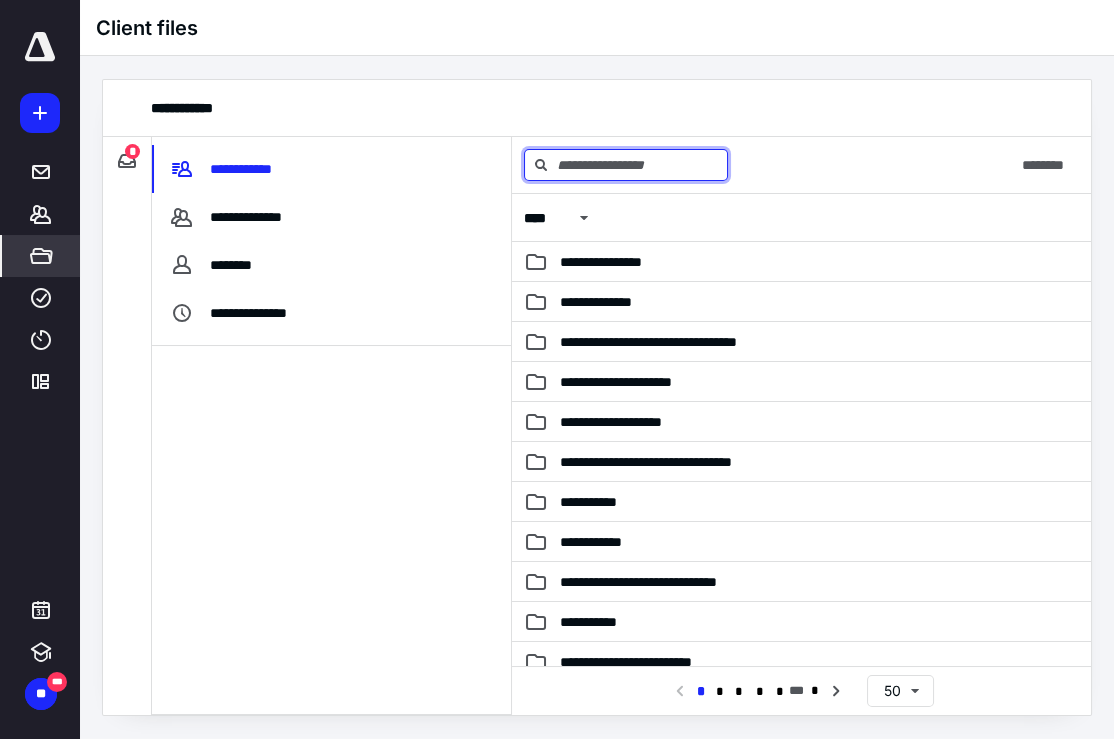 click at bounding box center (626, 165) 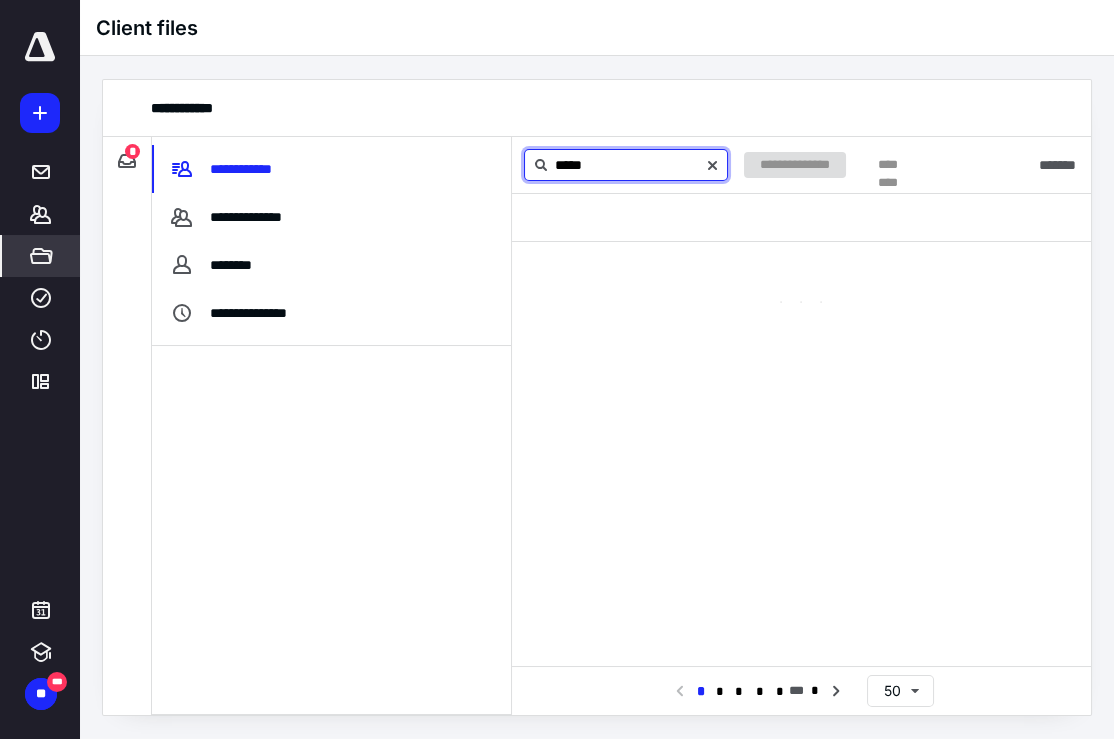 type on "*****" 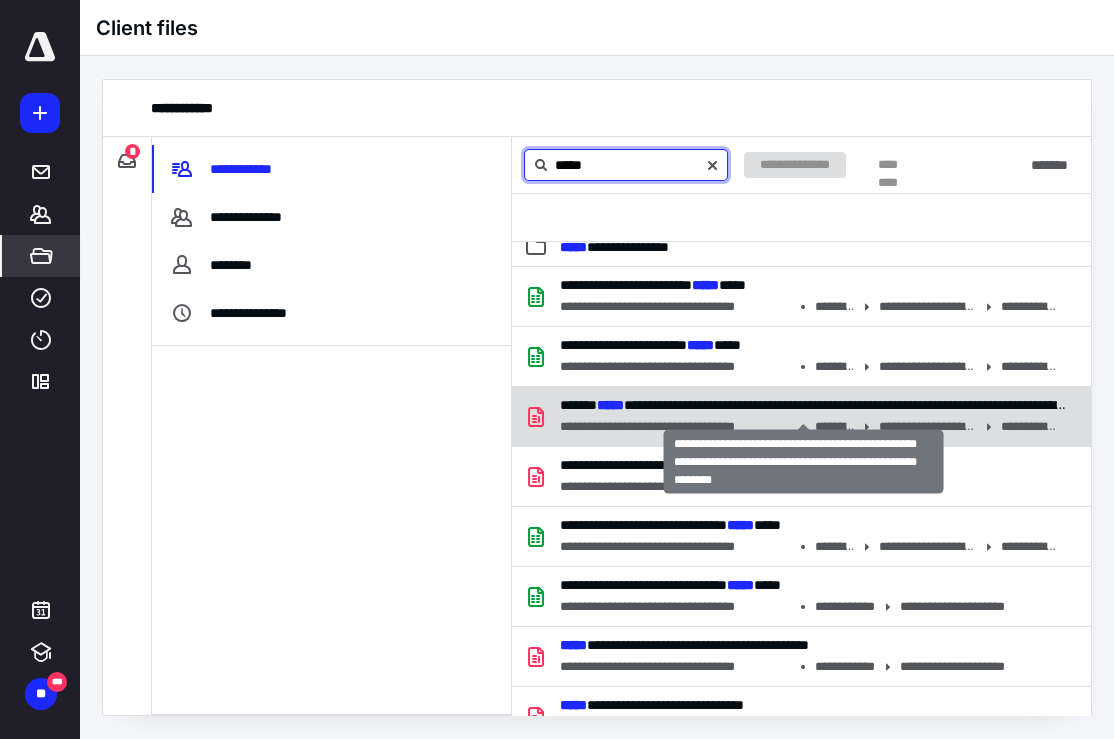 scroll, scrollTop: 0, scrollLeft: 0, axis: both 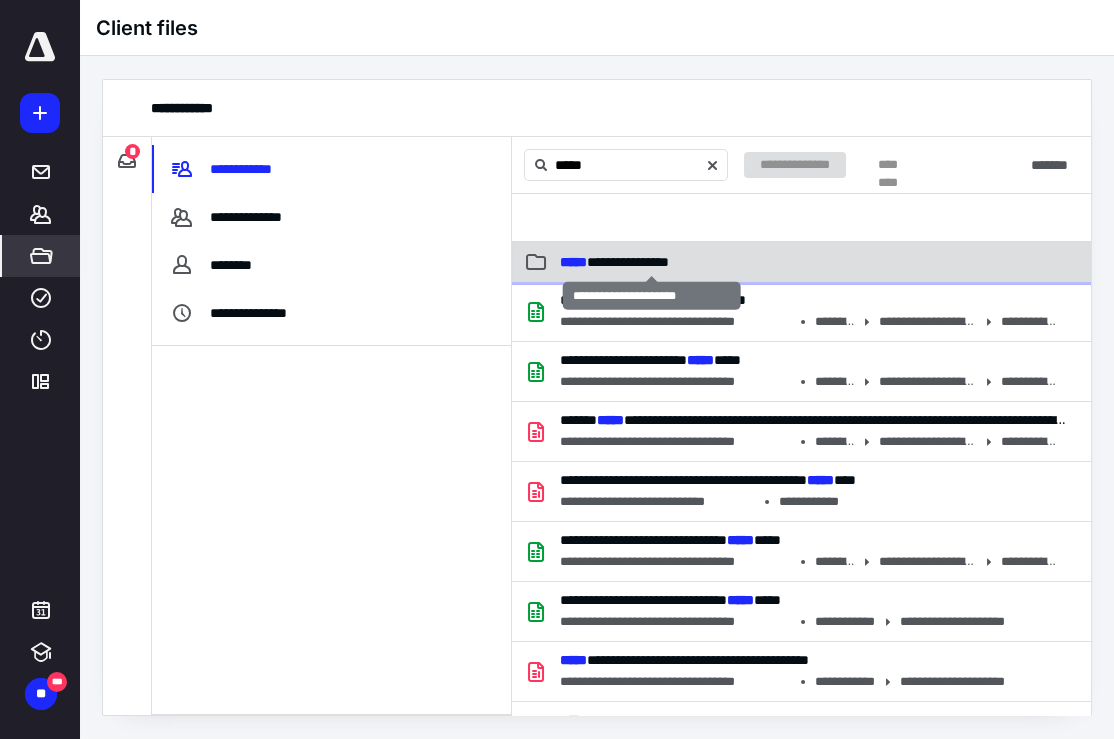 click on "**********" at bounding box center [614, 262] 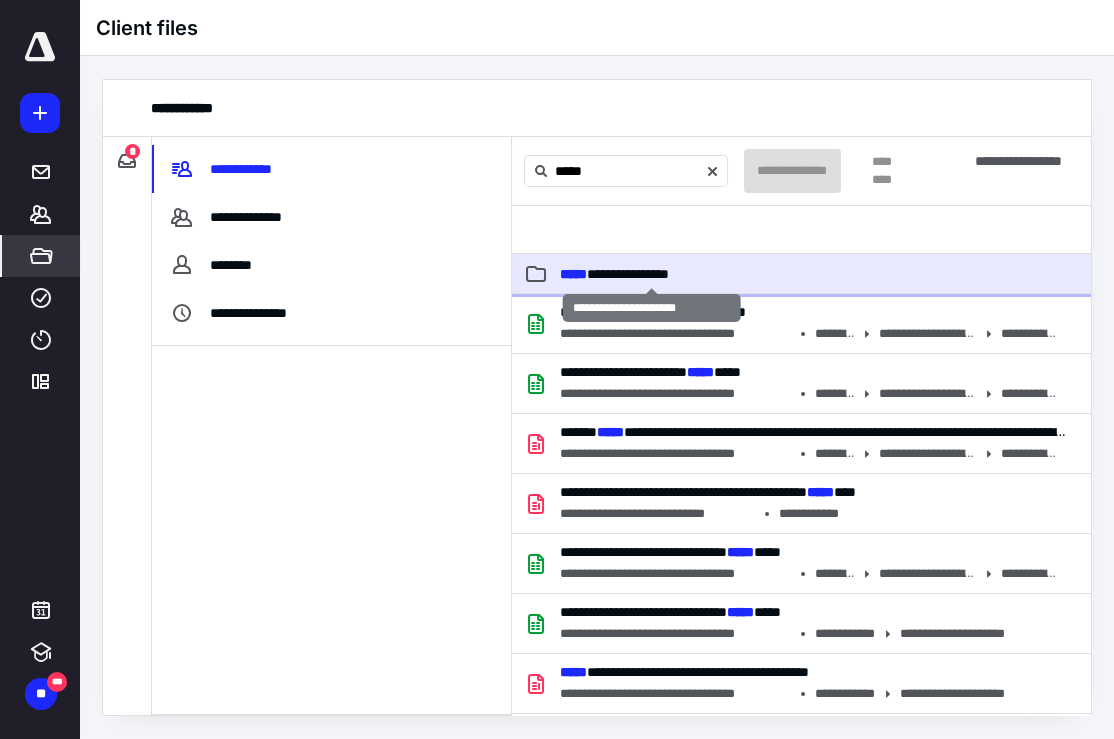 click on "**********" at bounding box center (614, 274) 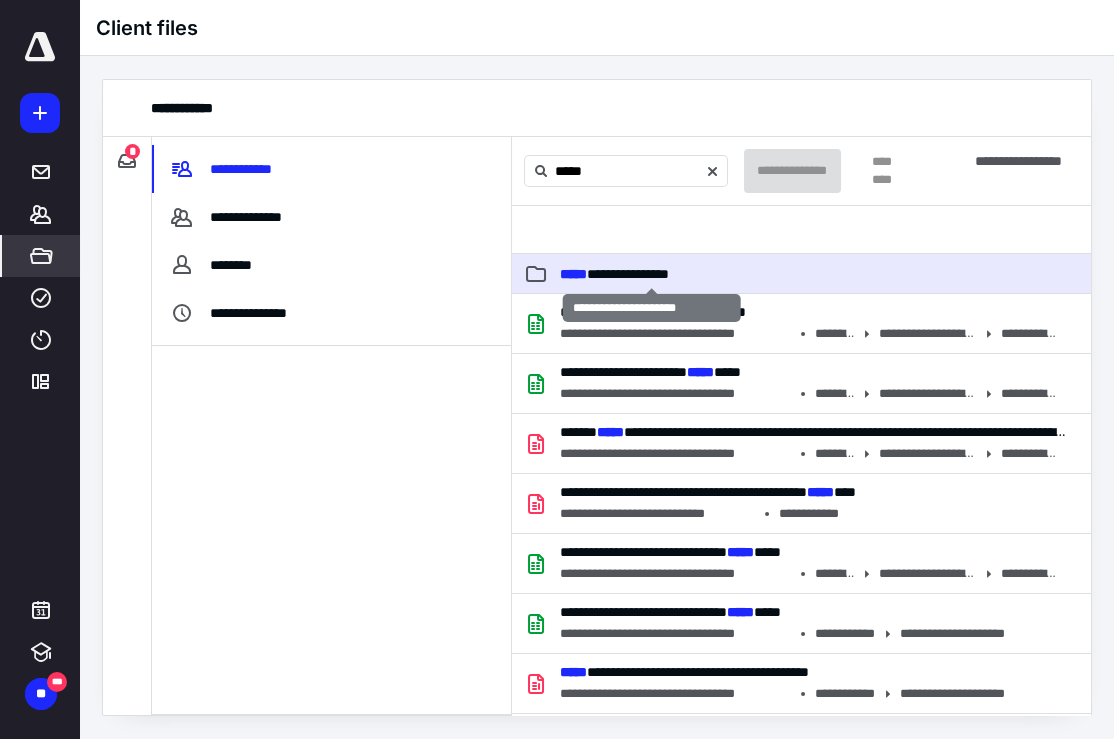 type 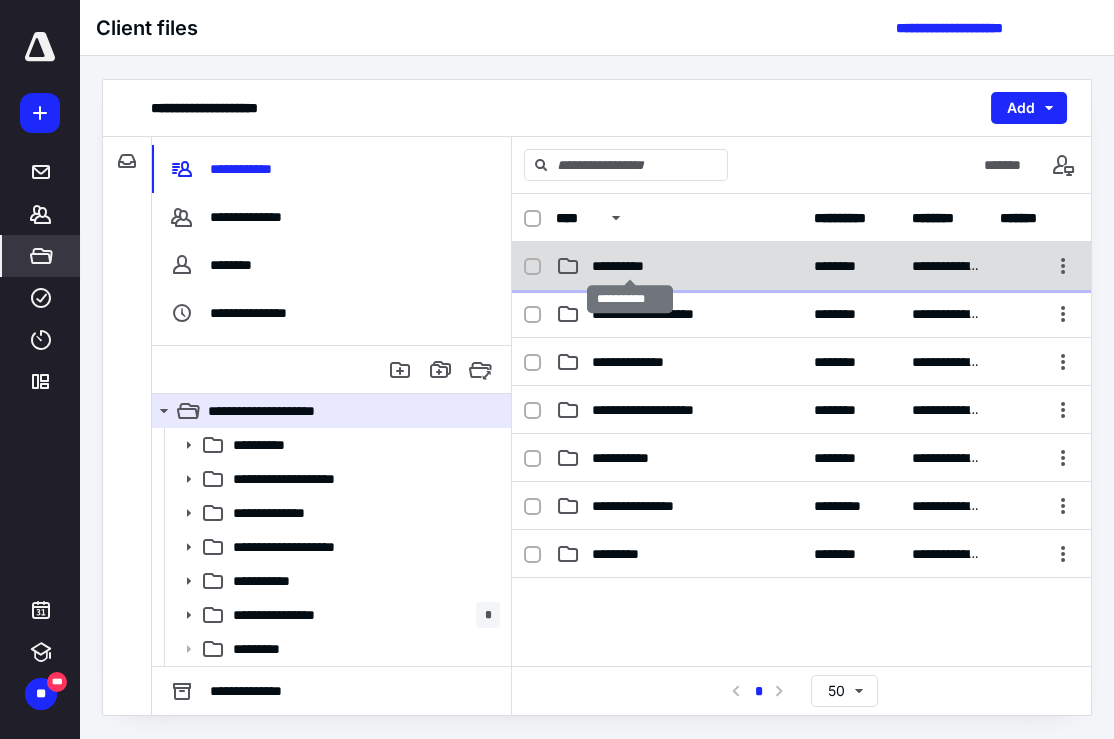 click on "**********" at bounding box center [629, 266] 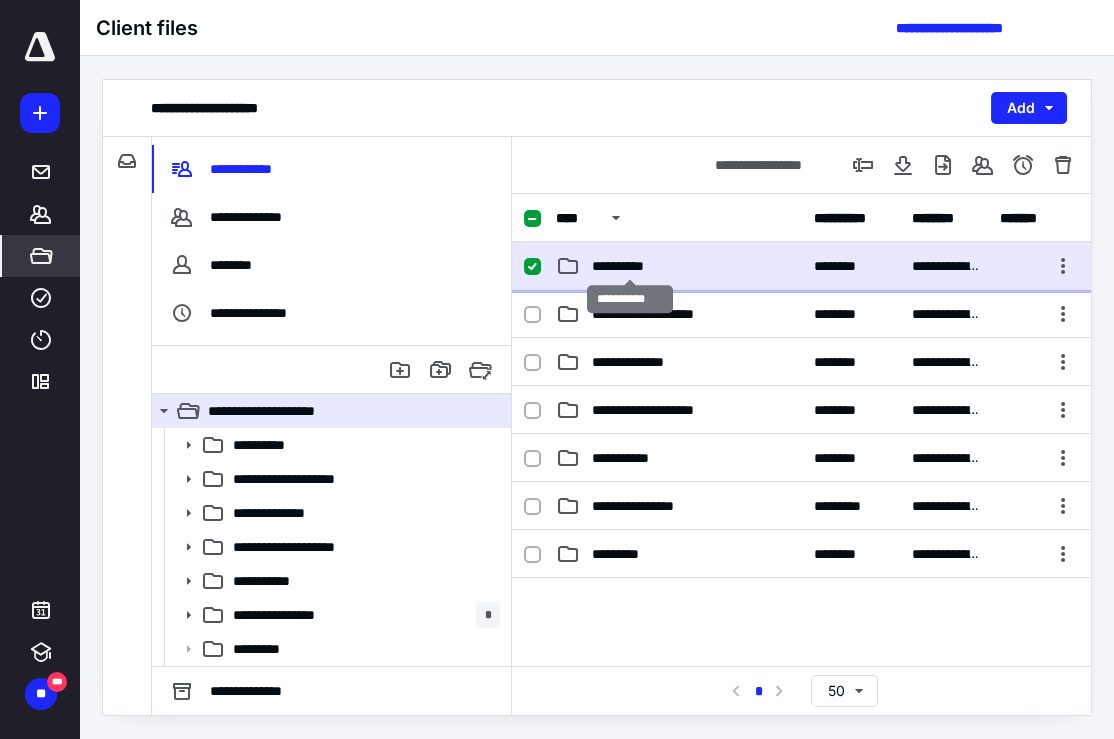 click on "**********" at bounding box center [629, 266] 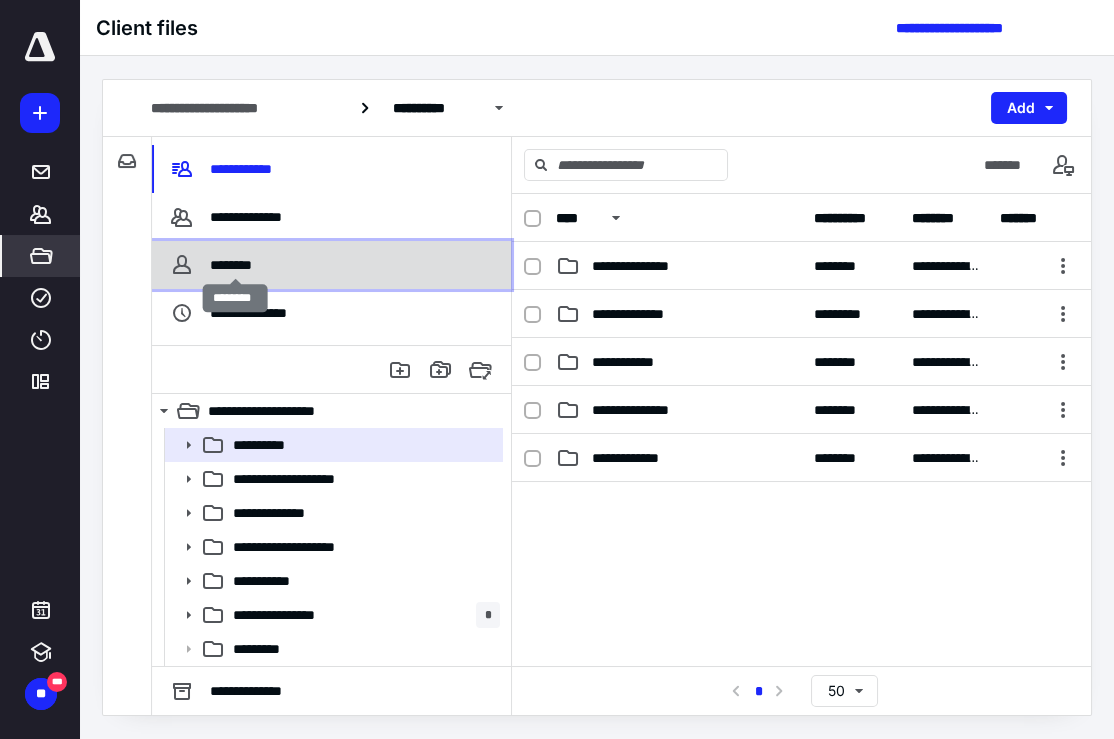 click on "********" at bounding box center [236, 265] 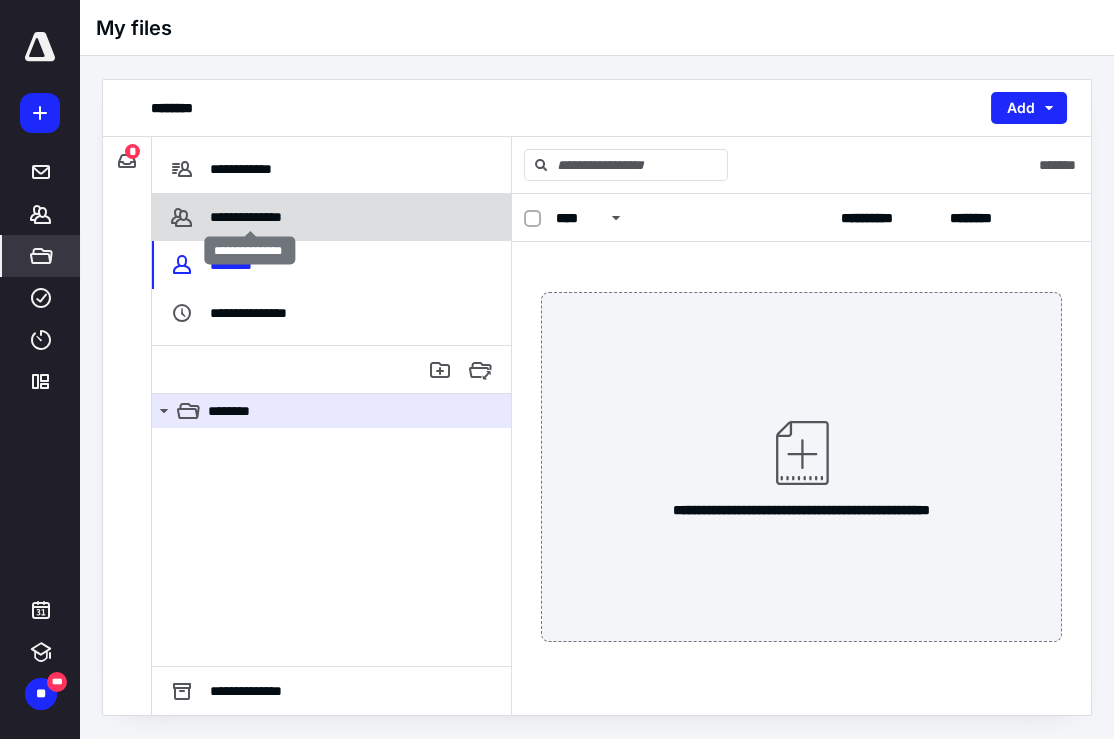 click on "**********" at bounding box center [250, 217] 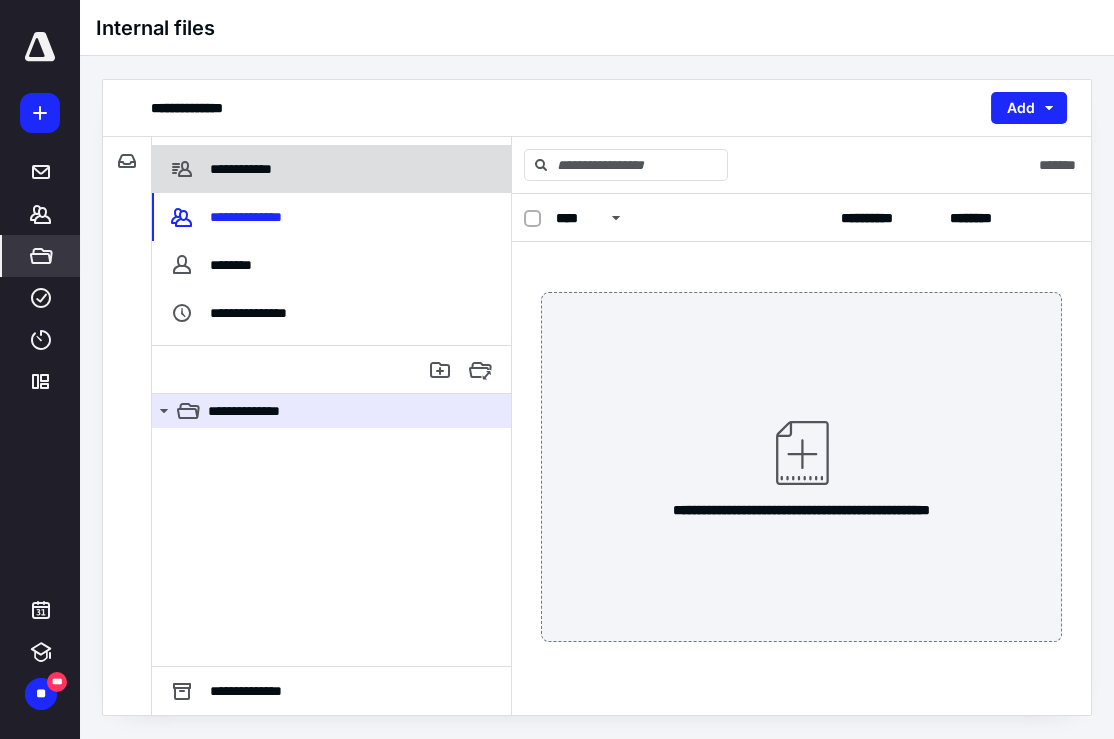 click on "**********" at bounding box center (244, 169) 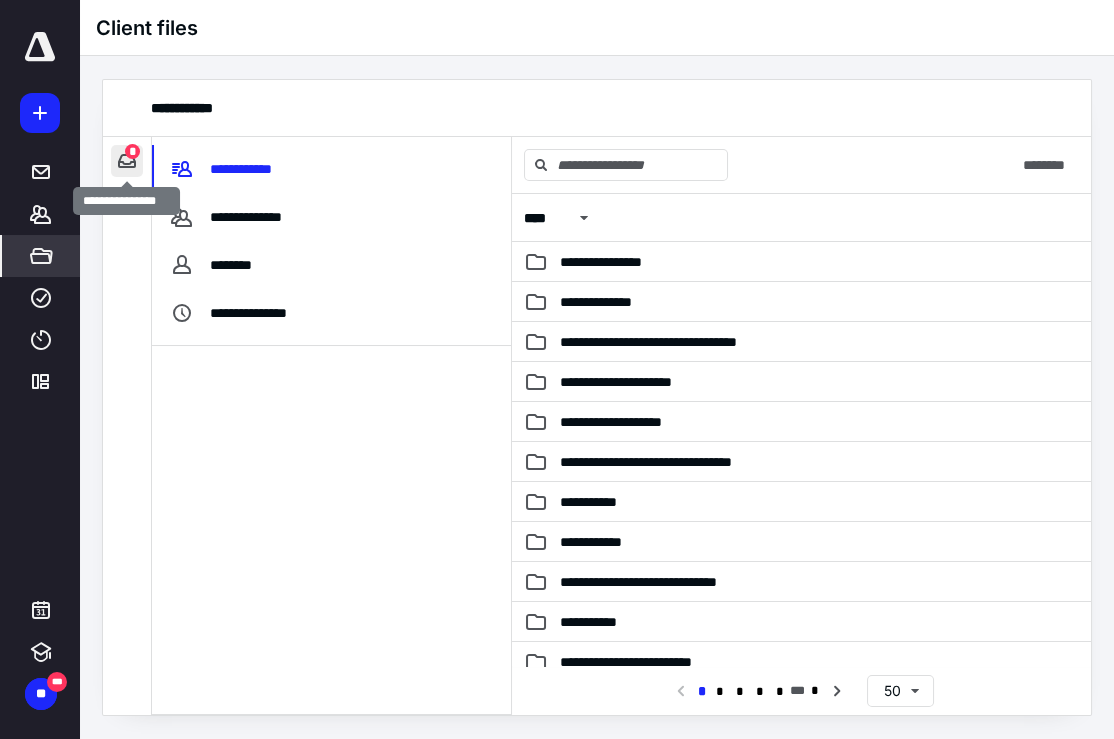 click at bounding box center (127, 161) 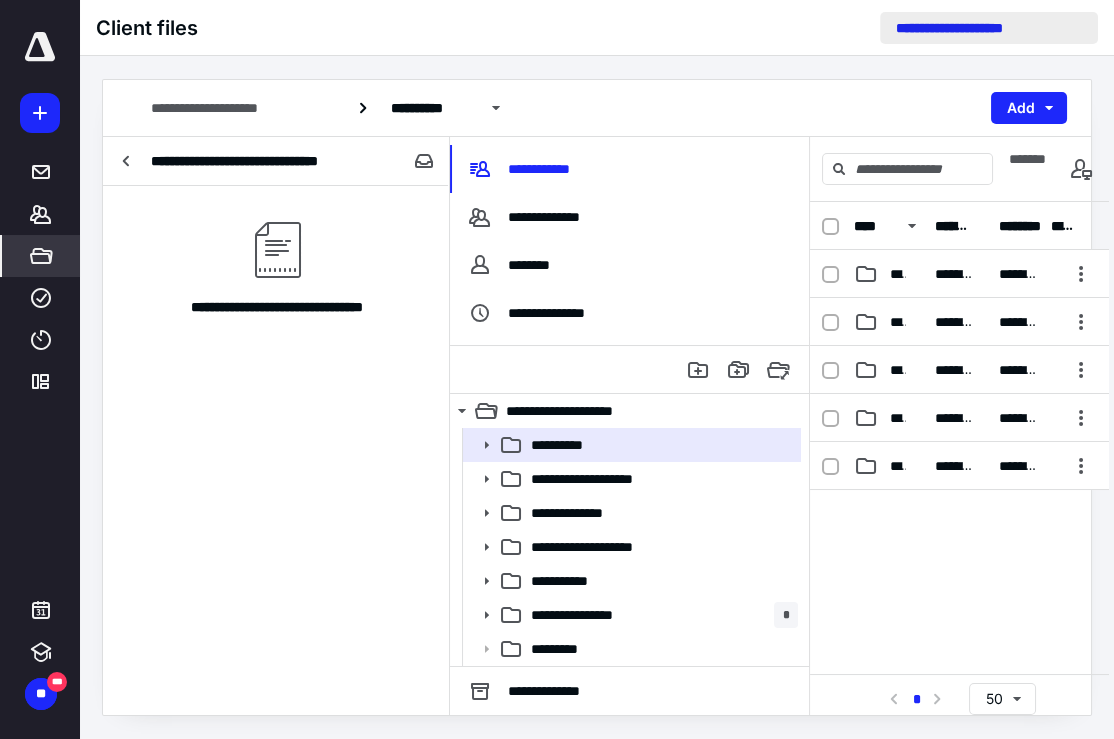 click on "**********" at bounding box center [989, 28] 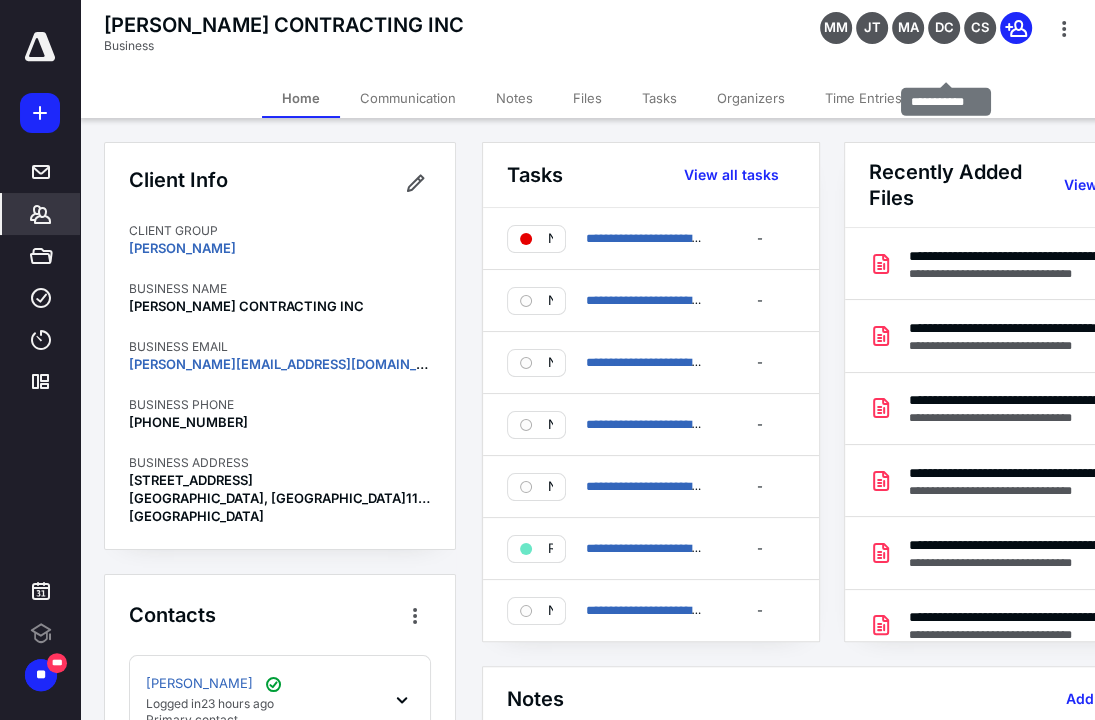 scroll, scrollTop: 0, scrollLeft: 0, axis: both 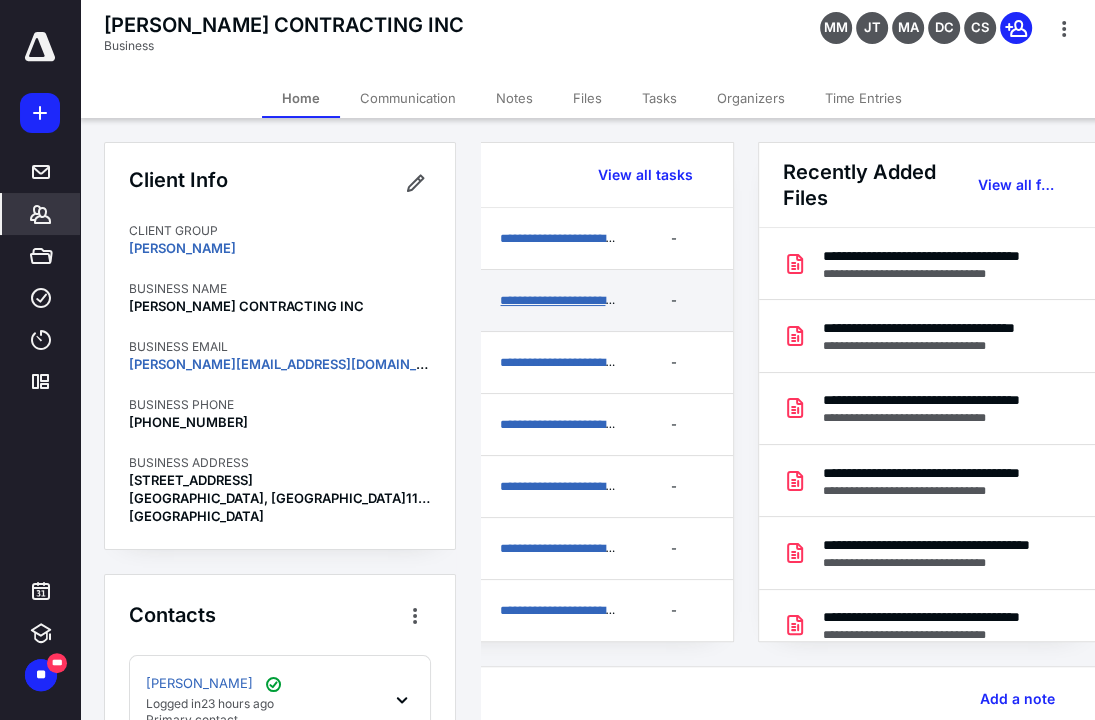click on "**********" at bounding box center [582, 300] 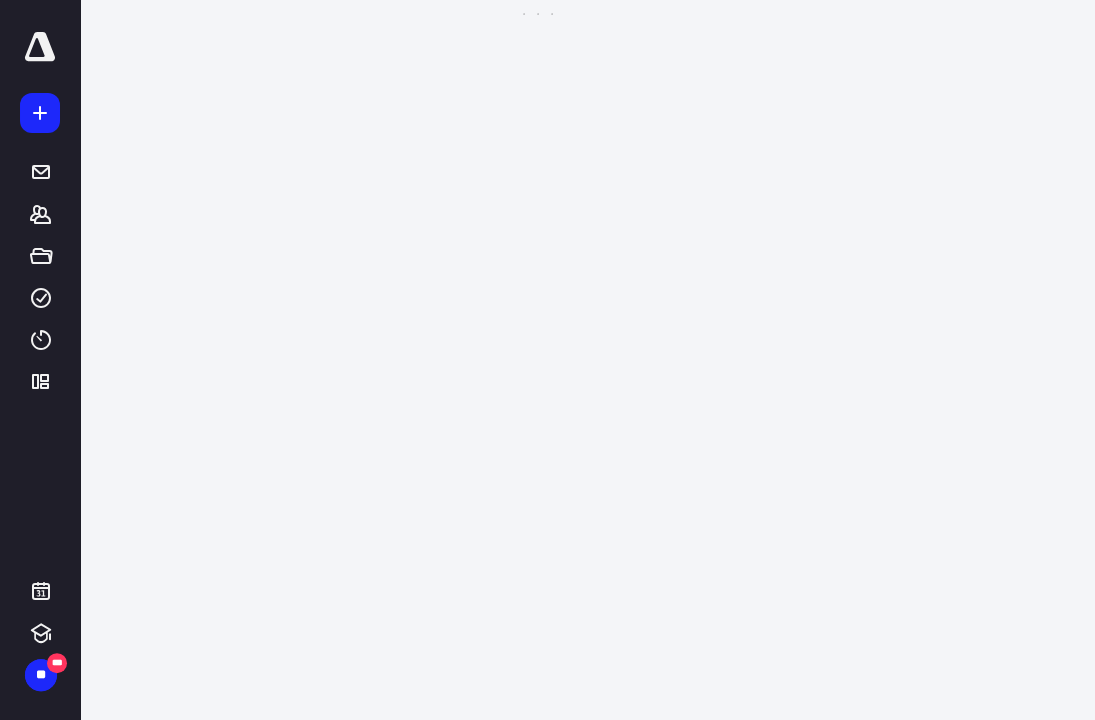 scroll, scrollTop: 0, scrollLeft: 0, axis: both 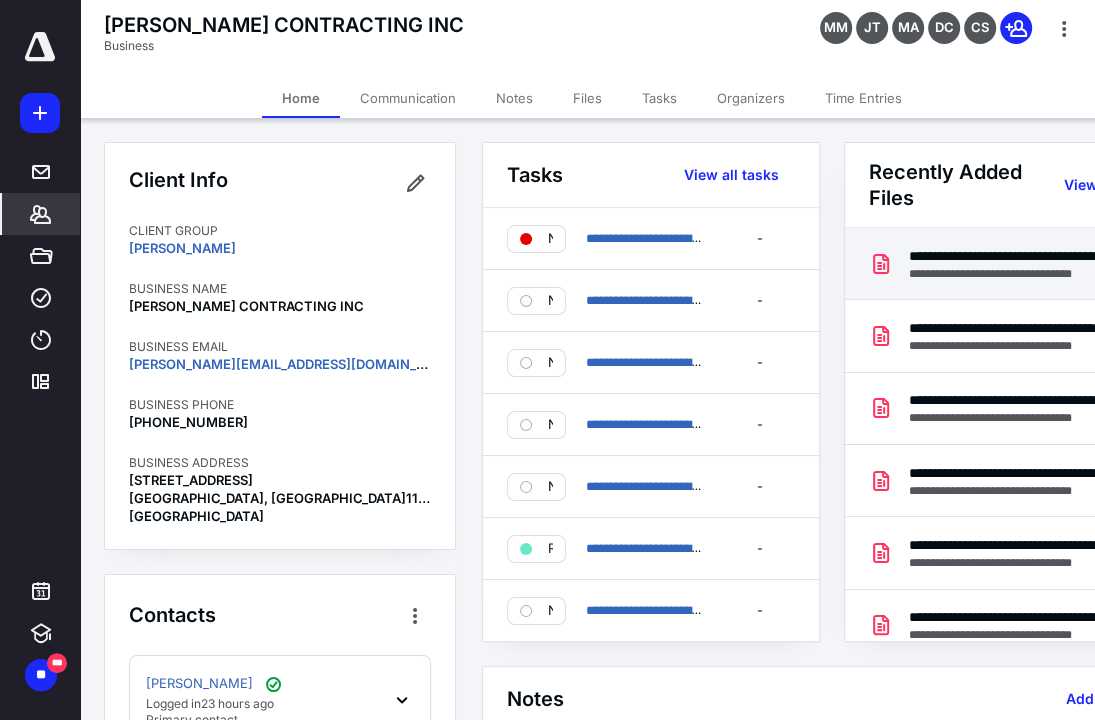 click on "**********" at bounding box center (1024, 274) 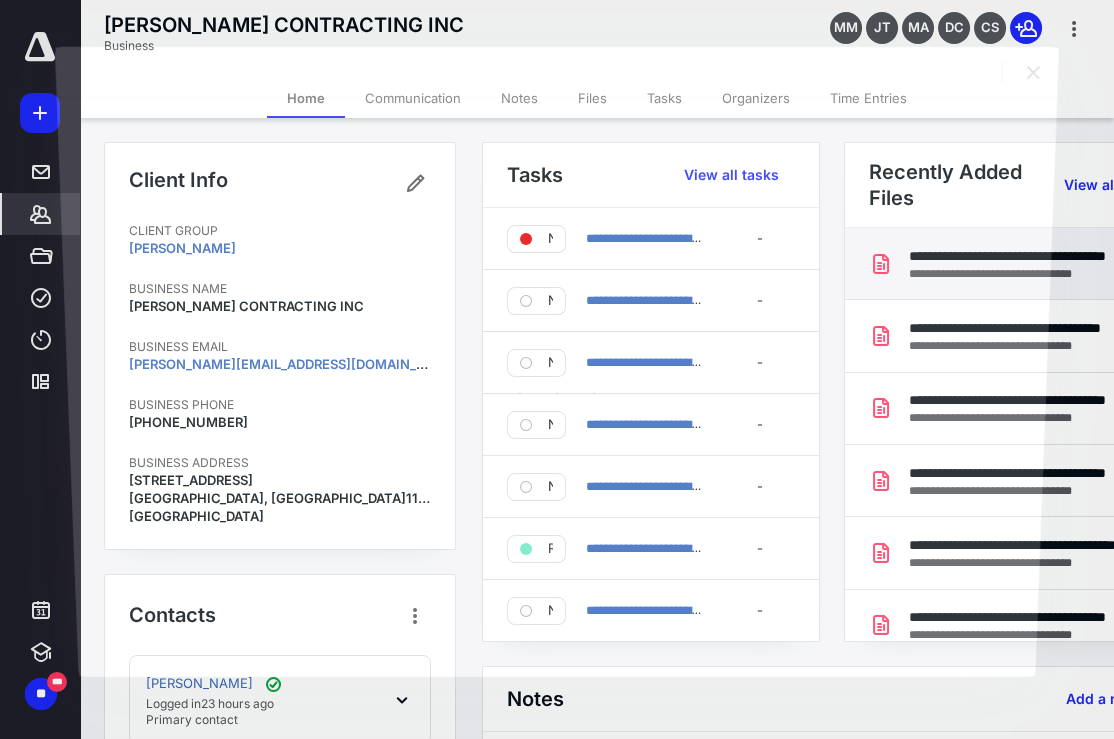 click at bounding box center [556, 386] 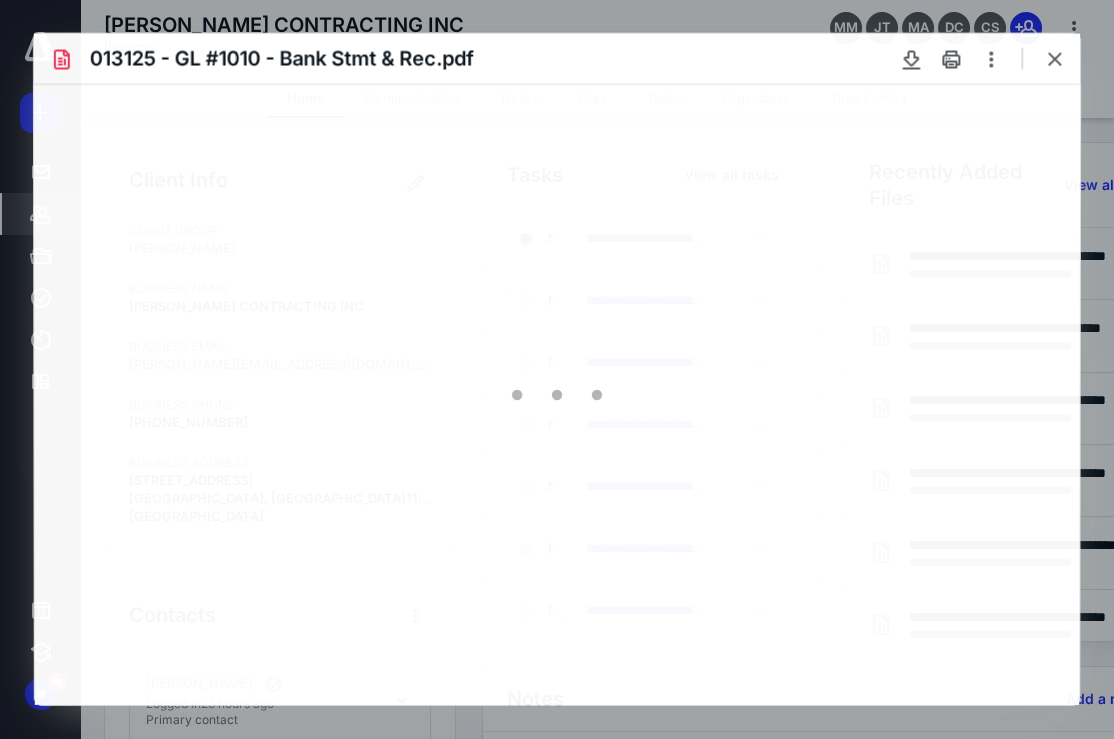 scroll, scrollTop: 0, scrollLeft: 0, axis: both 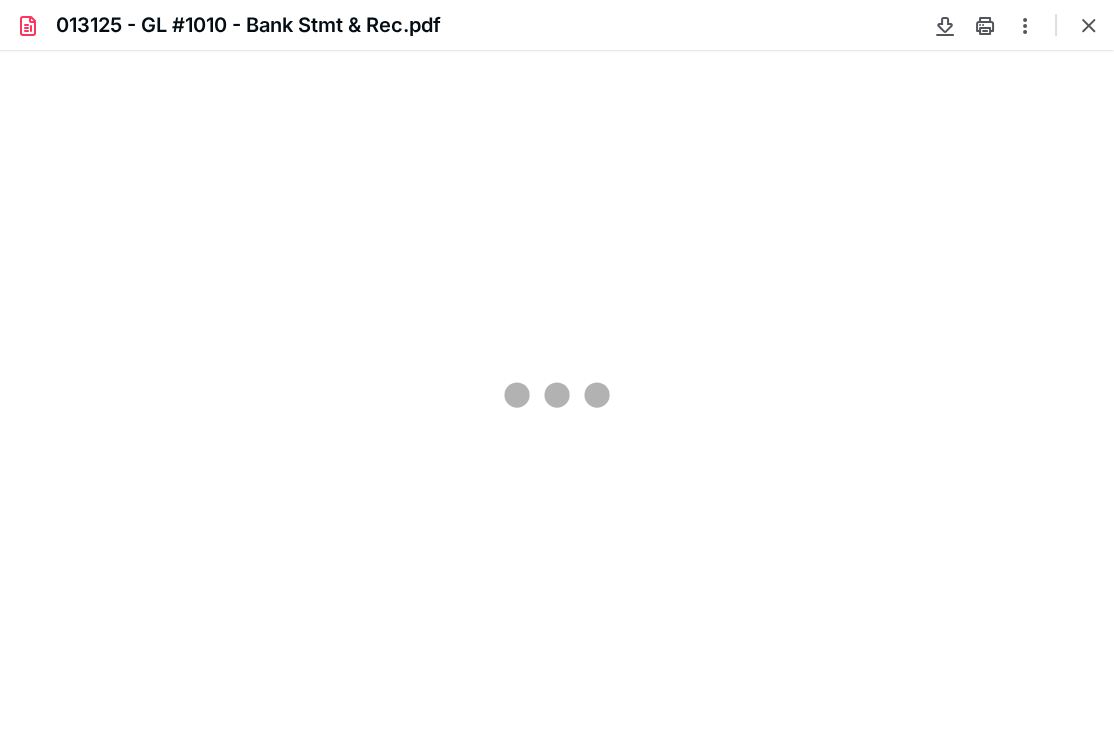 type on "82" 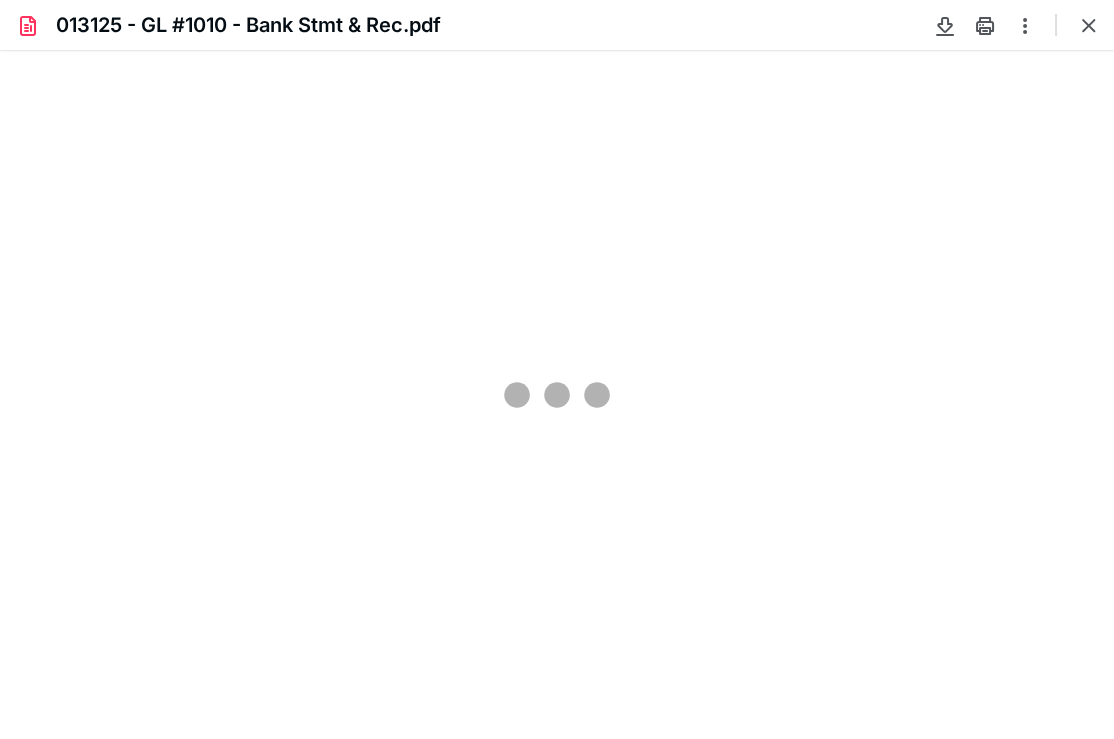 scroll, scrollTop: 39, scrollLeft: 0, axis: vertical 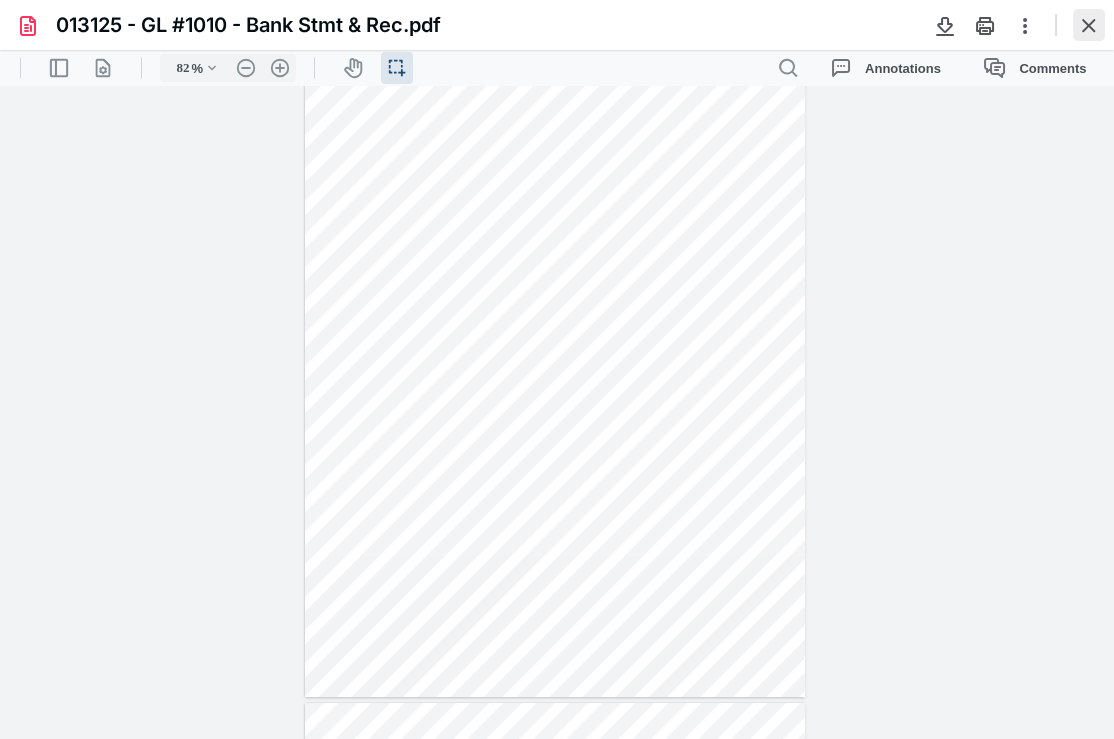 click at bounding box center [1089, 25] 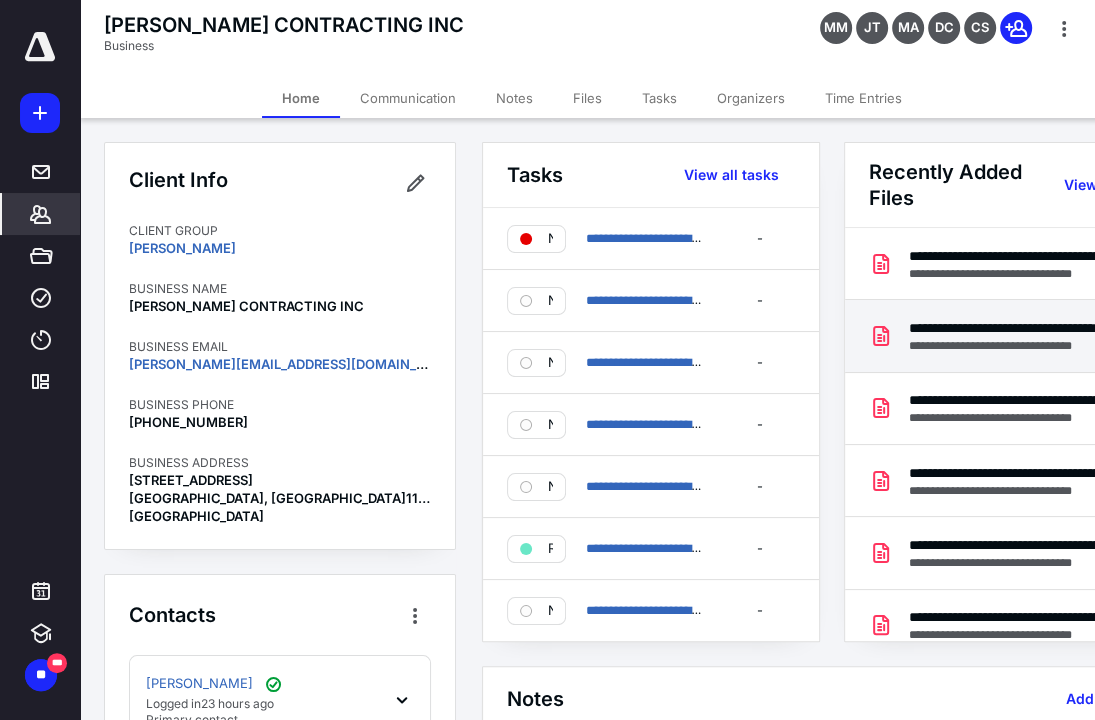 click on "**********" at bounding box center [1024, 328] 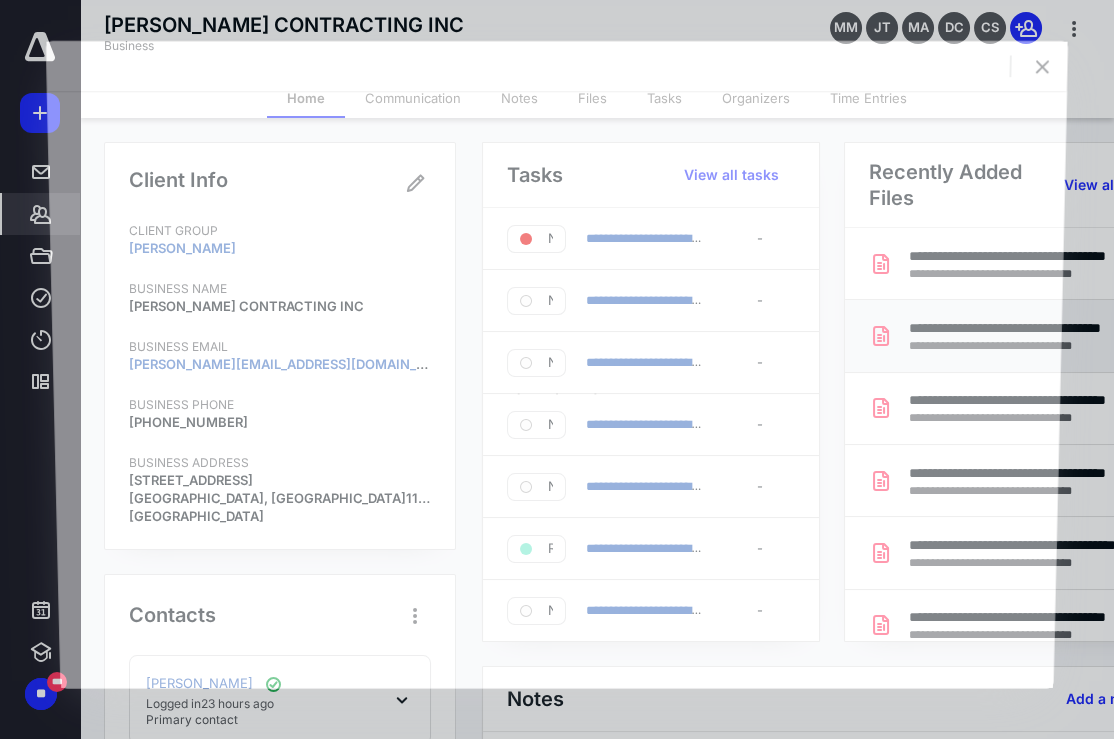 click at bounding box center [557, 389] 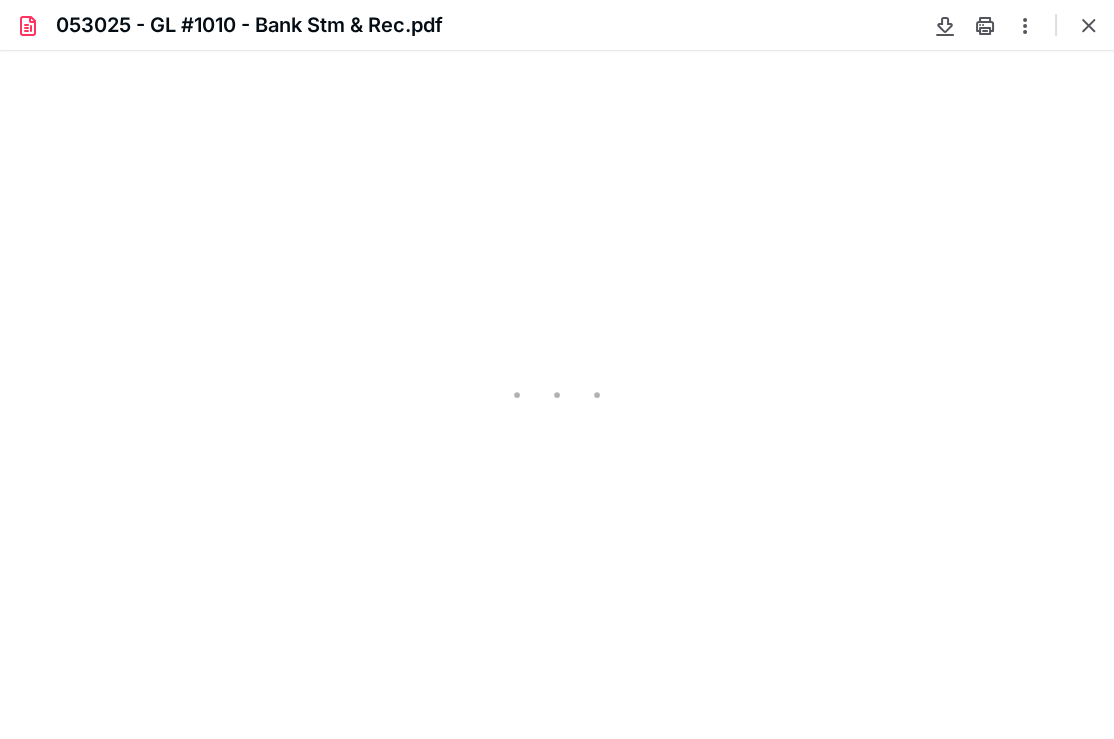 scroll, scrollTop: 0, scrollLeft: 0, axis: both 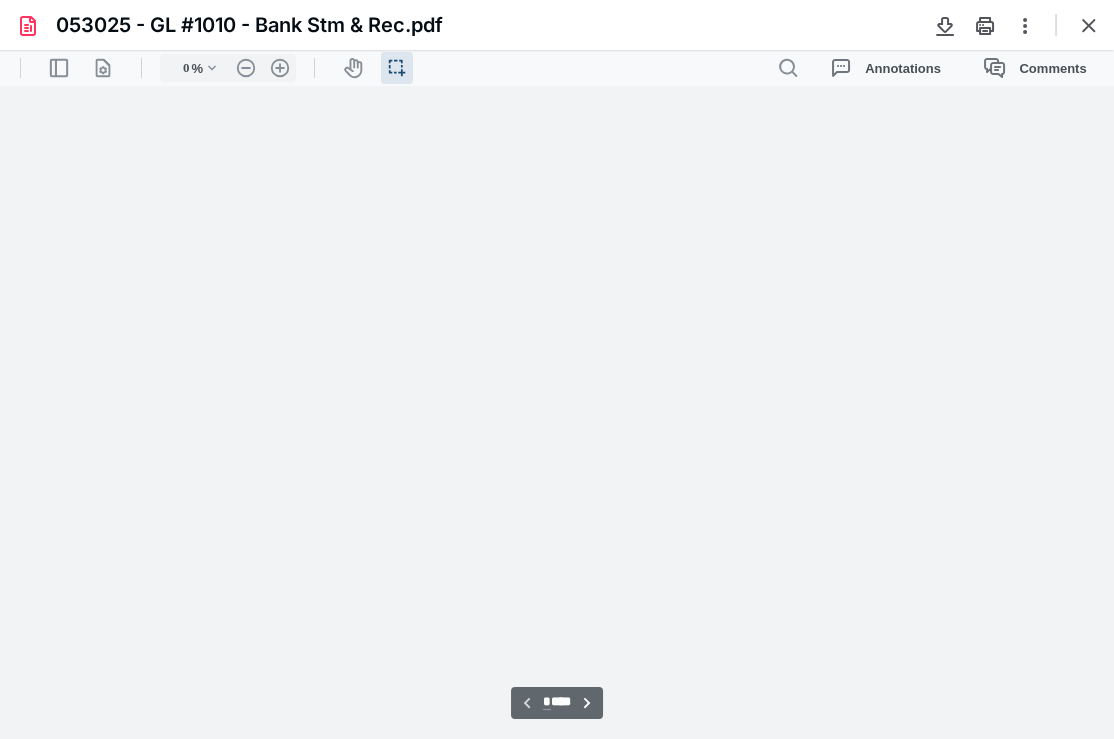 type on "82" 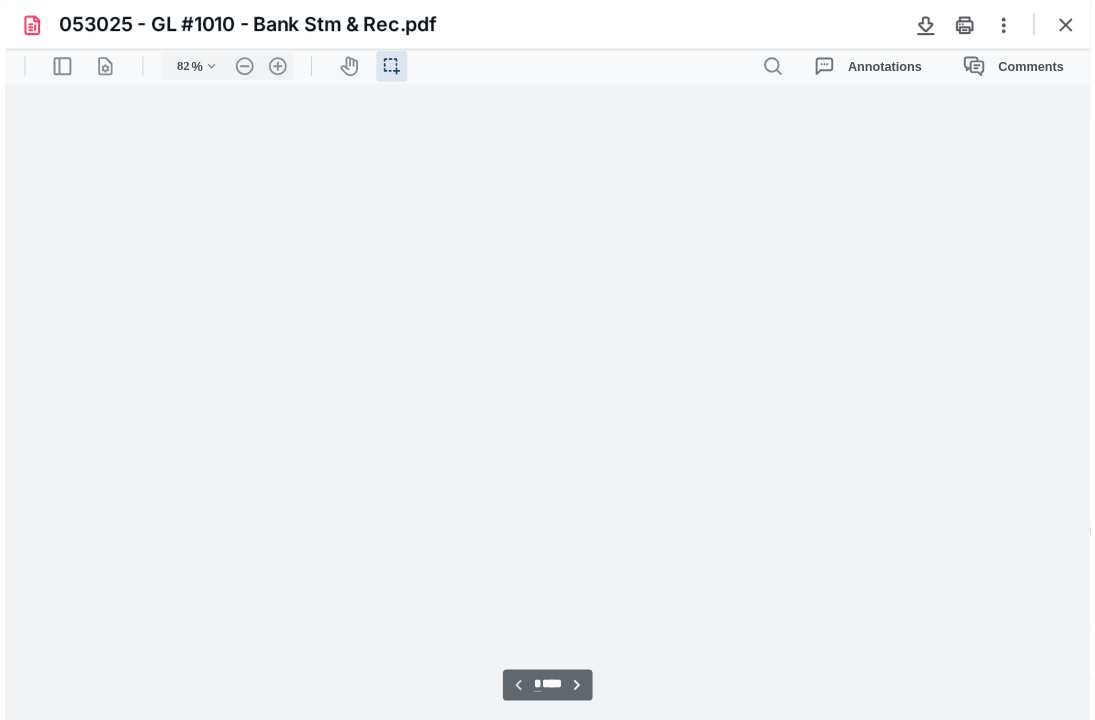 scroll, scrollTop: 39, scrollLeft: 0, axis: vertical 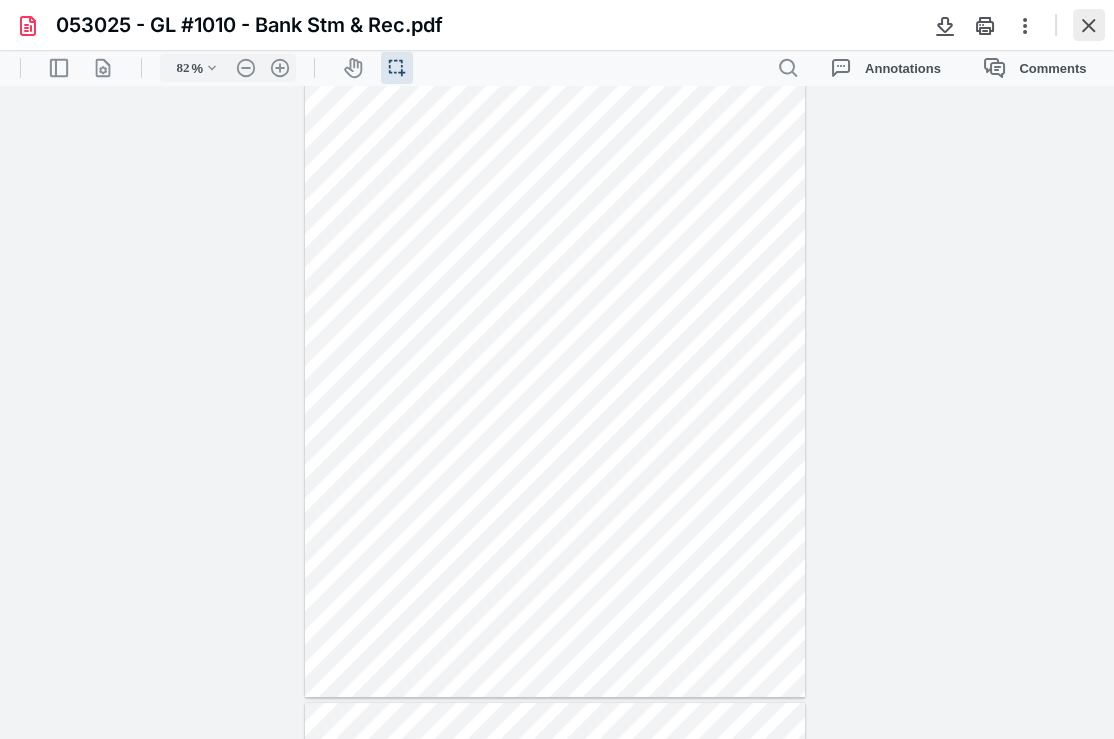 click at bounding box center [1089, 25] 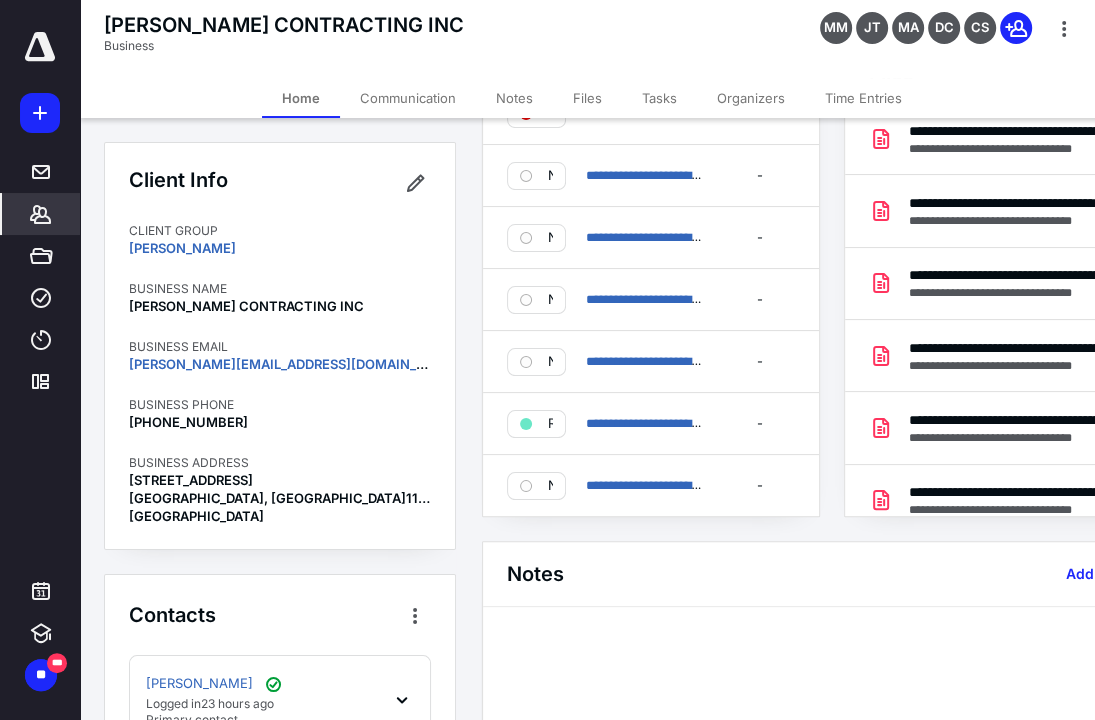 scroll, scrollTop: 0, scrollLeft: 0, axis: both 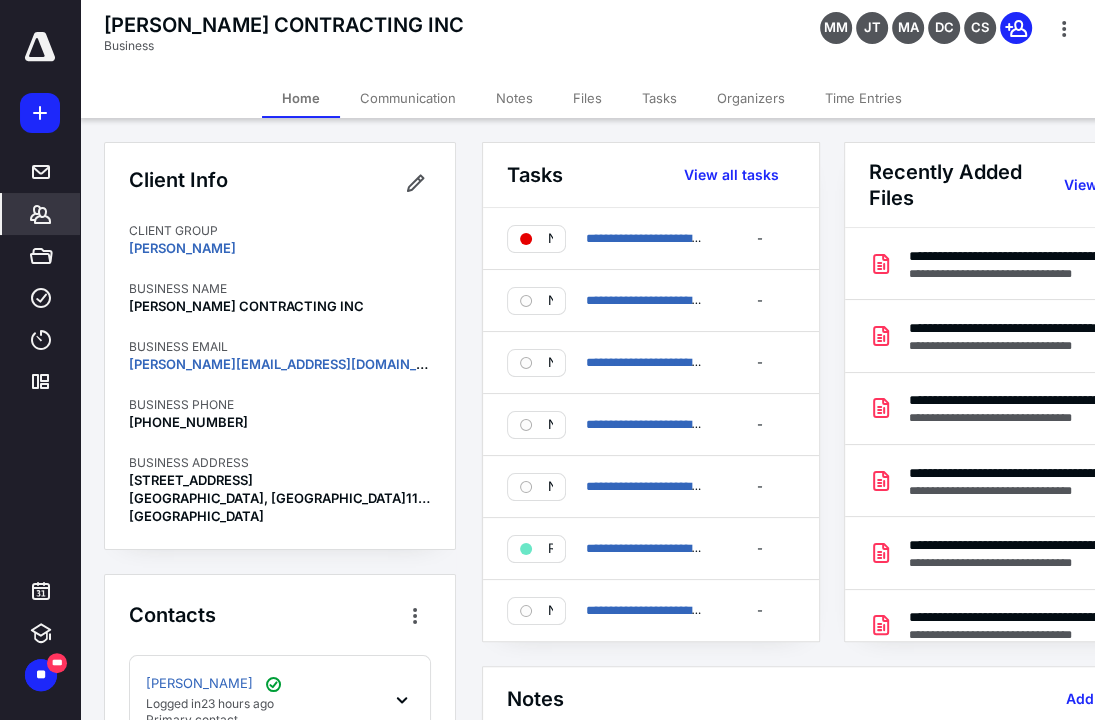 click on "Files" at bounding box center [587, 98] 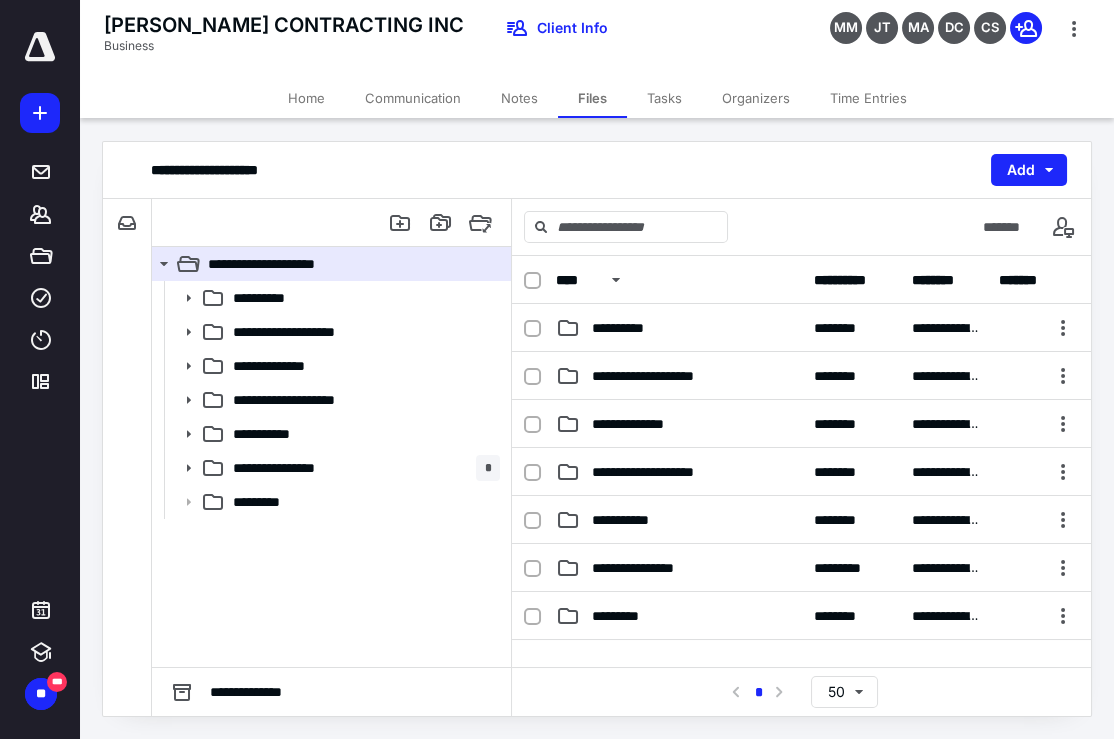 click on "Tasks" at bounding box center [664, 98] 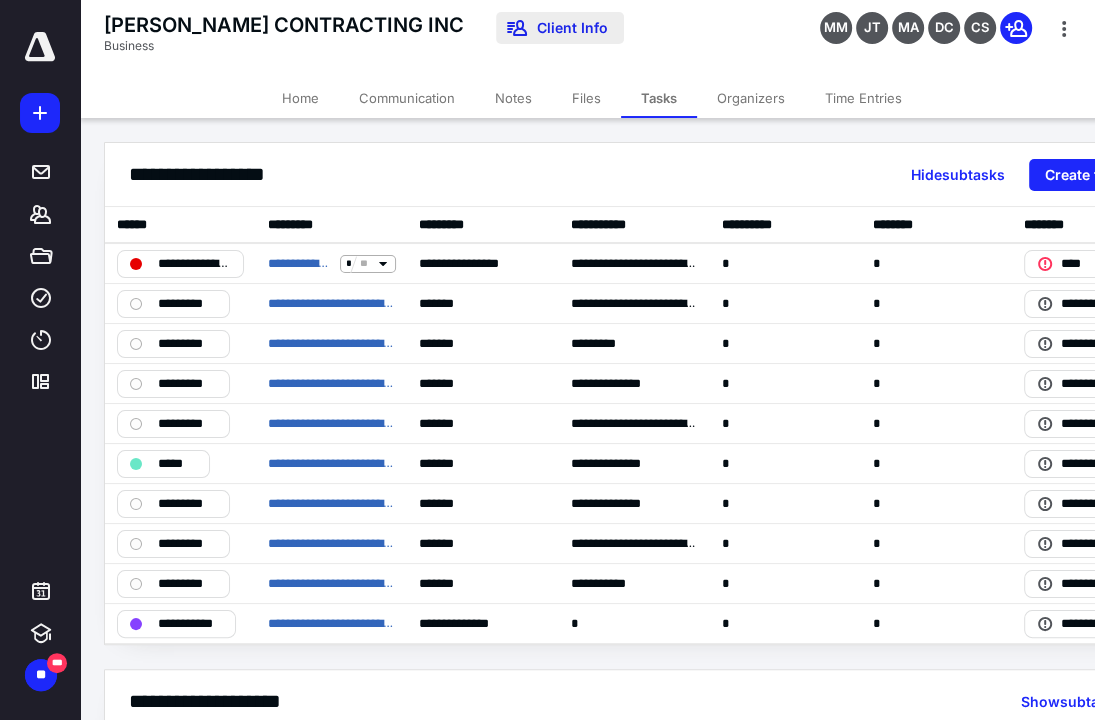 click on "Client Info" at bounding box center [560, 28] 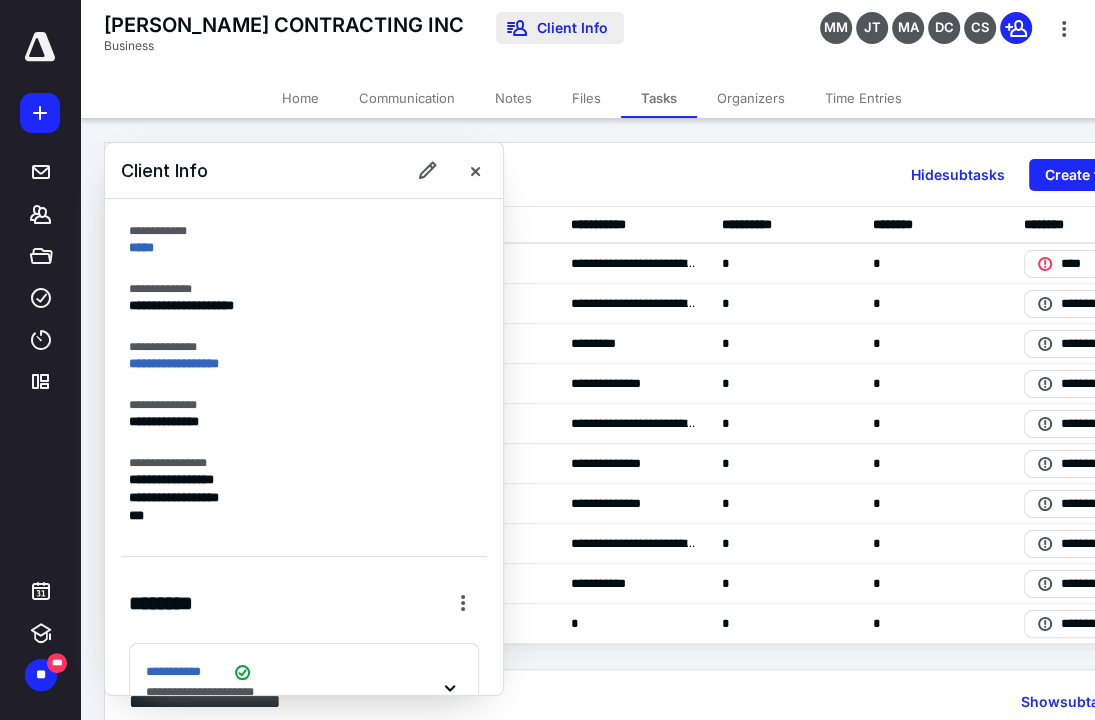 click on "Client Info" at bounding box center (560, 28) 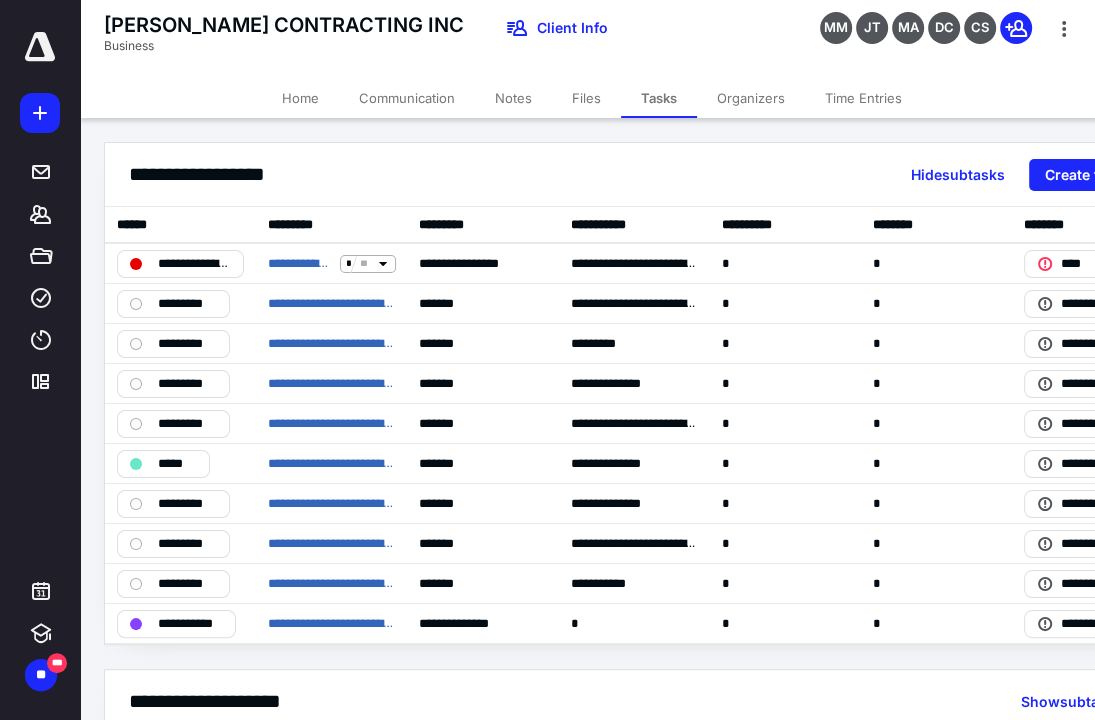 click on "Home" at bounding box center [300, 98] 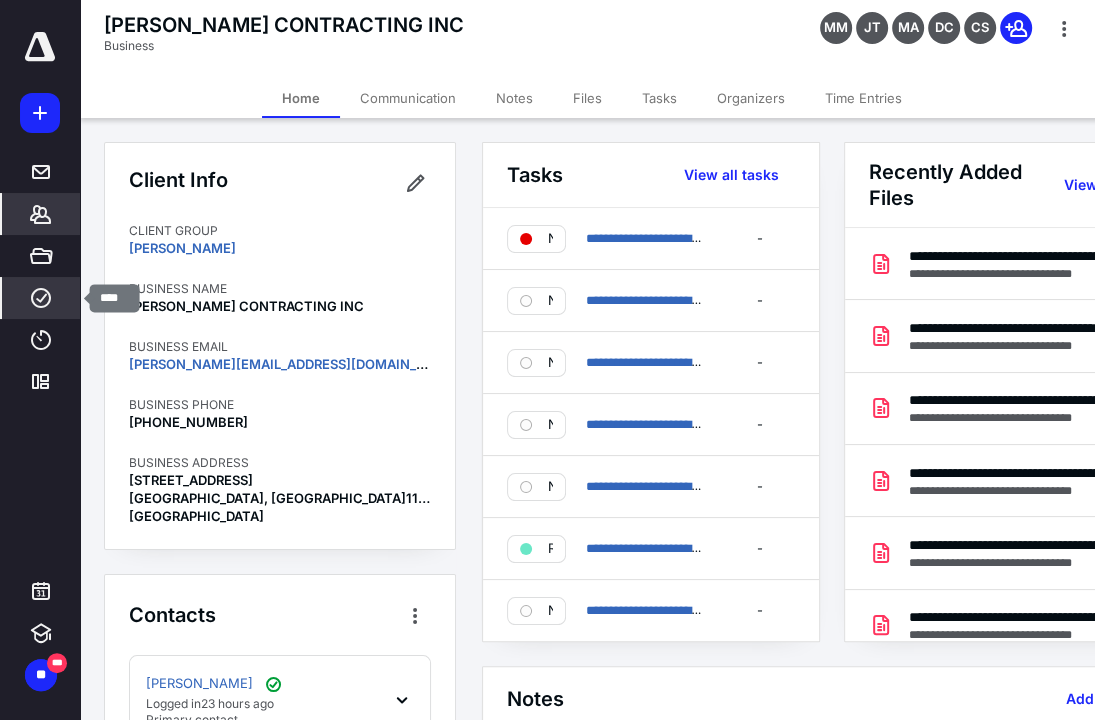click 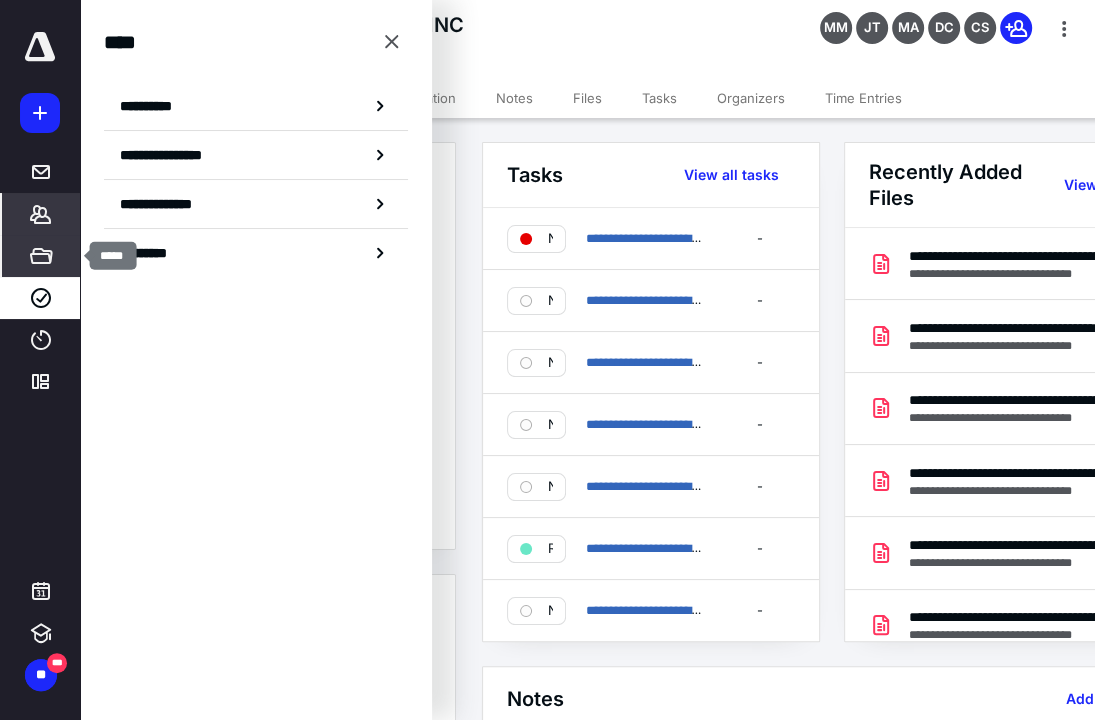 click 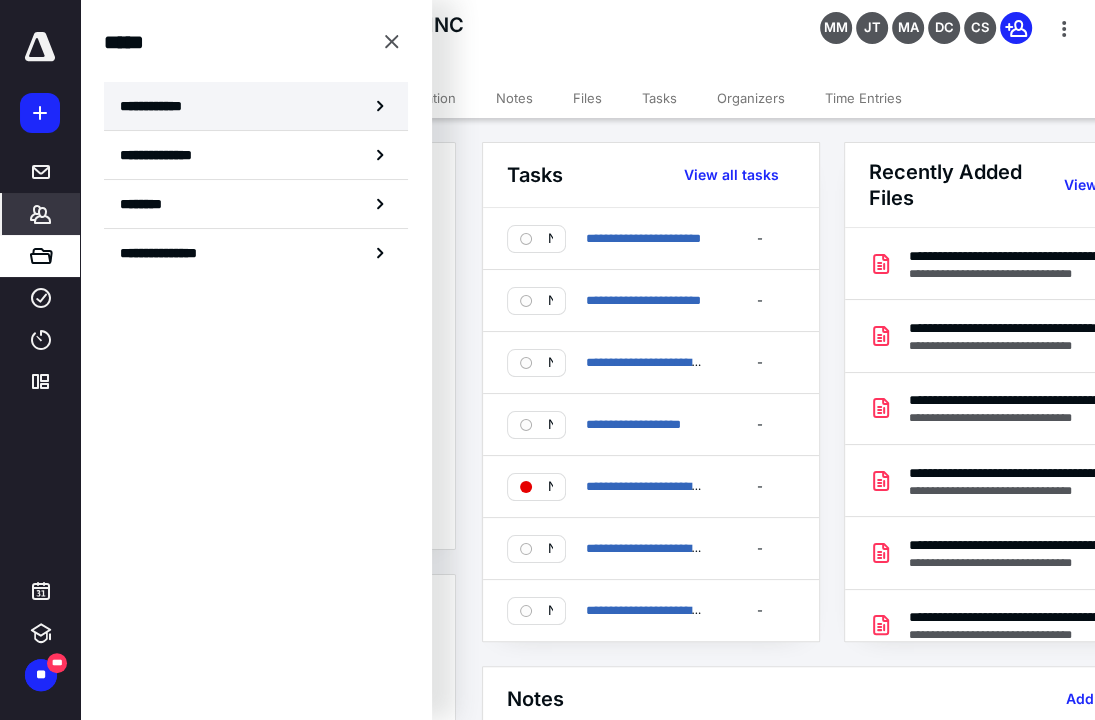 click on "**********" at bounding box center (157, 106) 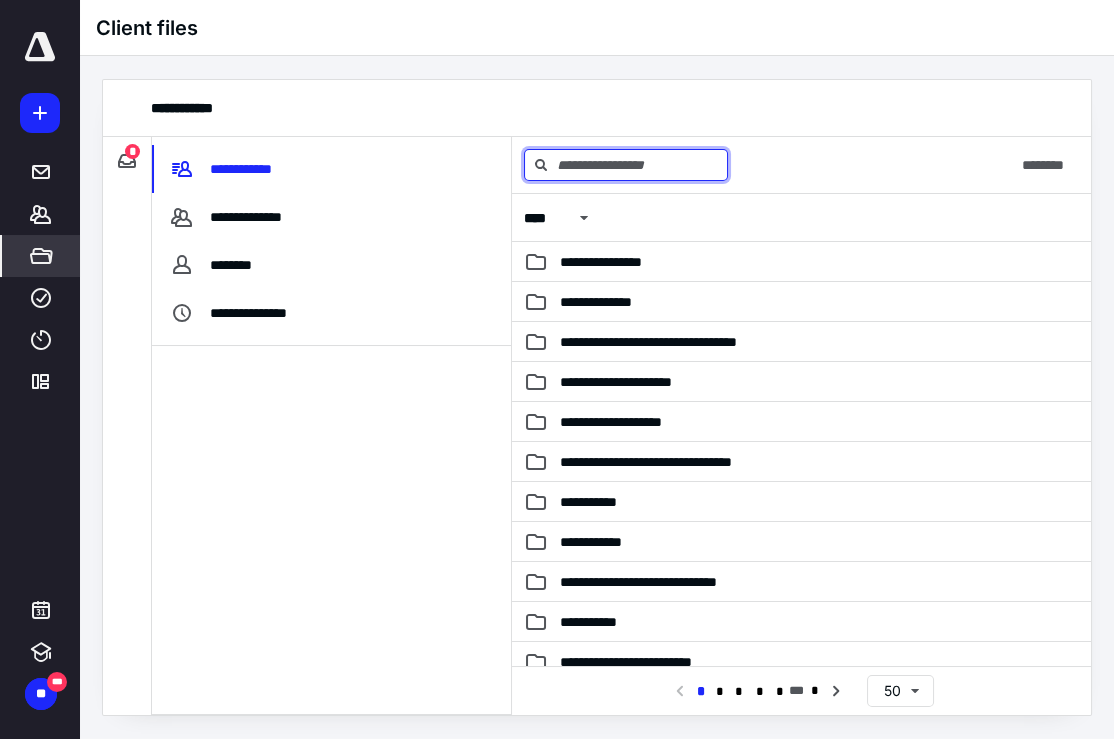 click at bounding box center [626, 165] 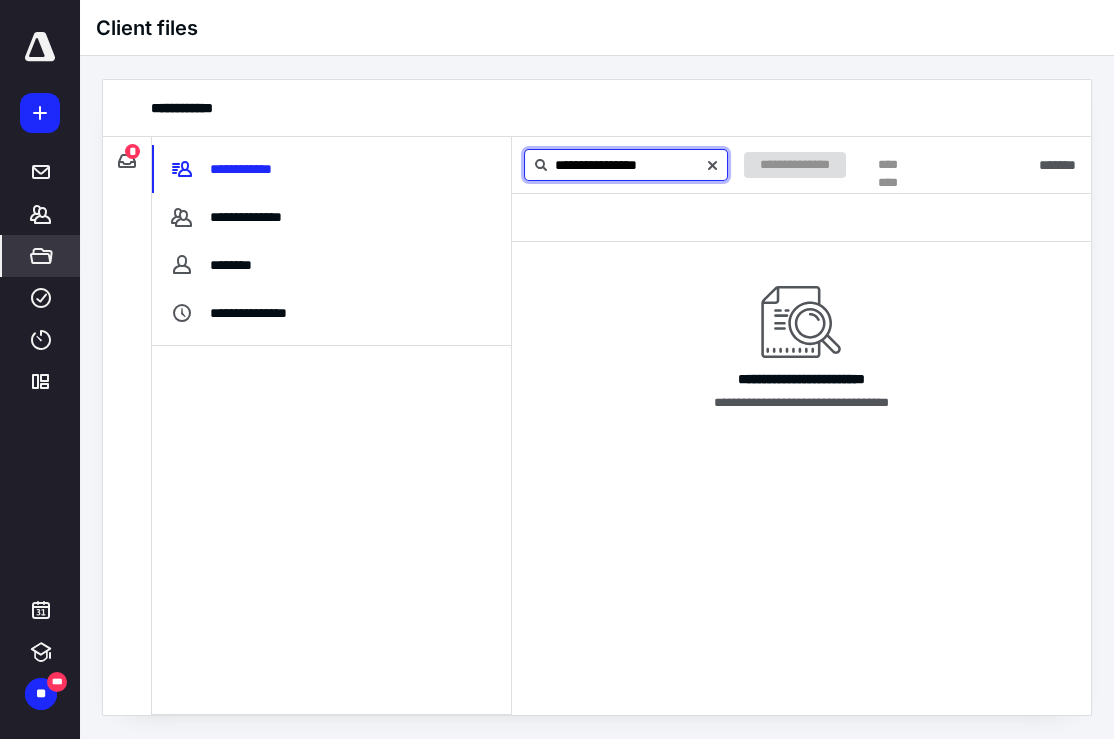 click on "**********" at bounding box center [626, 165] 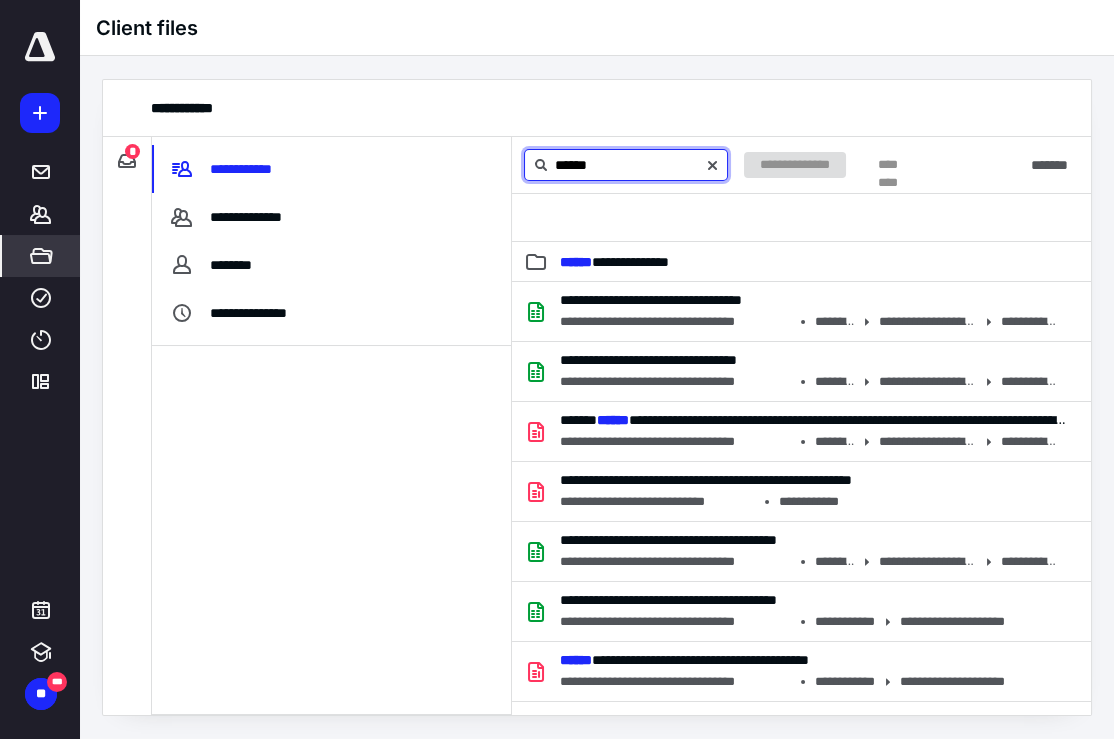 type on "*****" 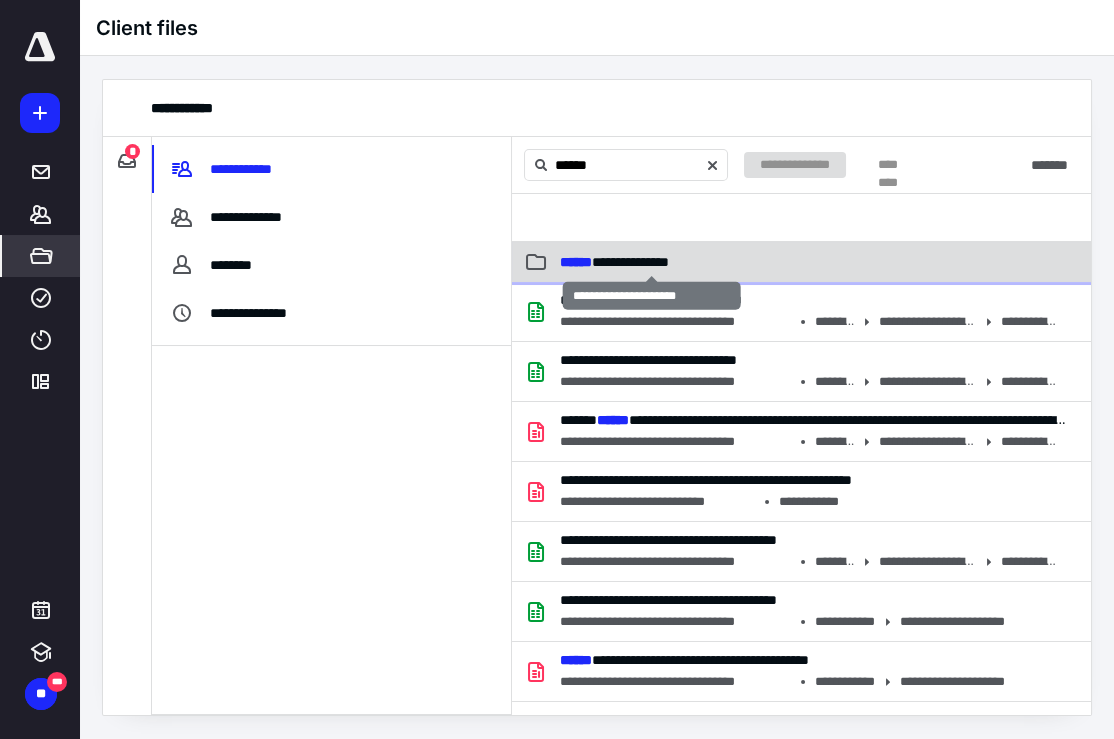 click on "**********" at bounding box center [614, 262] 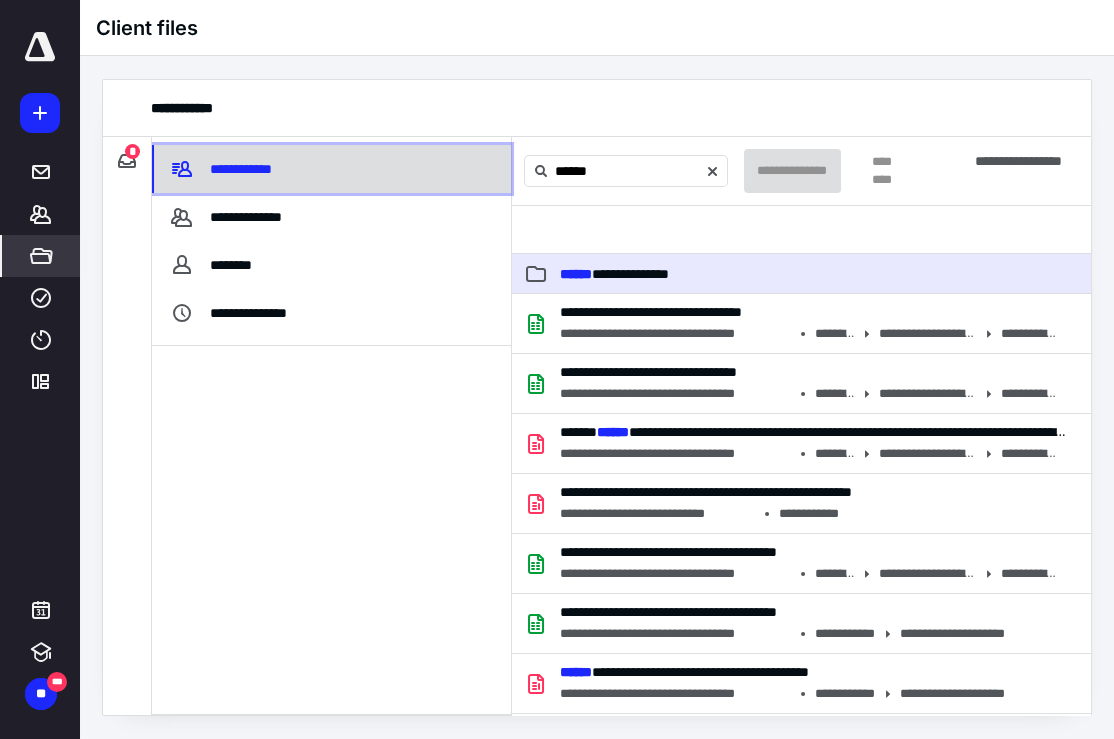 click on "**********" at bounding box center [244, 169] 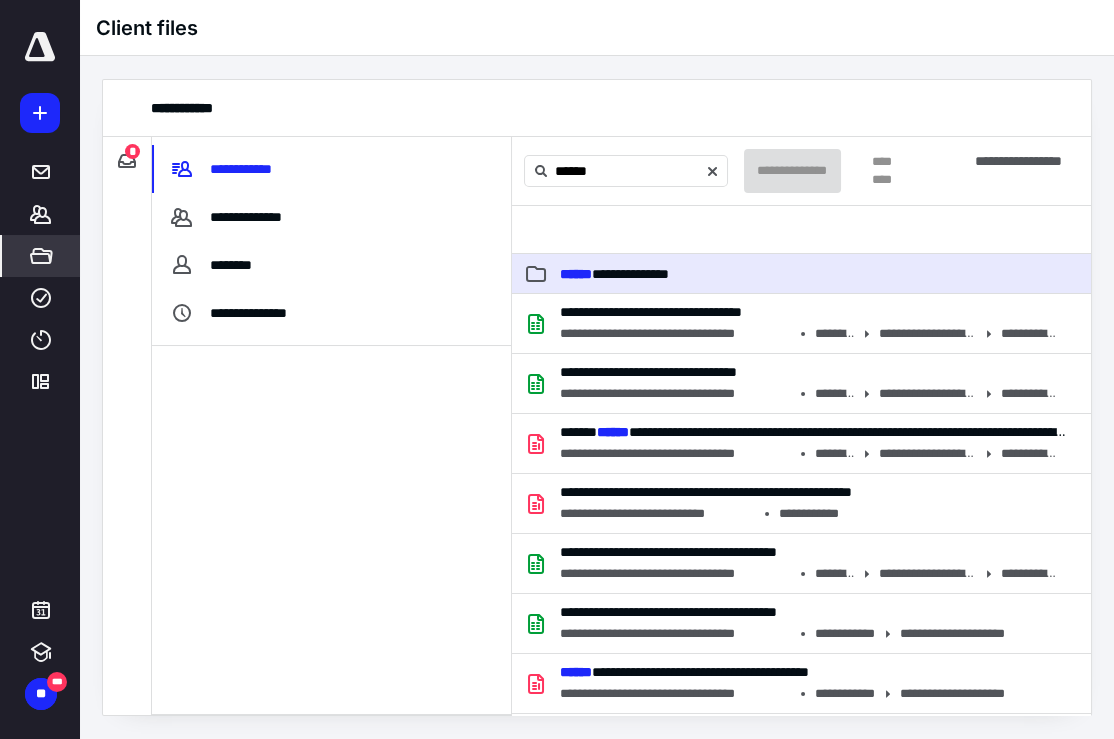 click at bounding box center [331, 530] 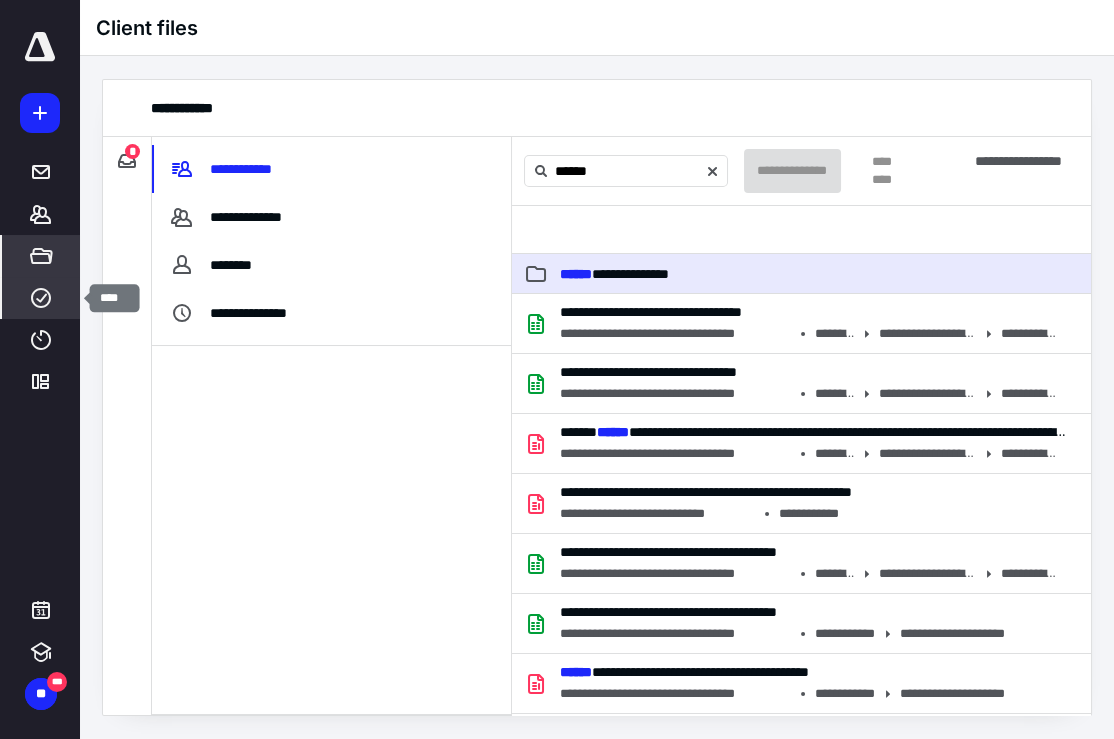 click 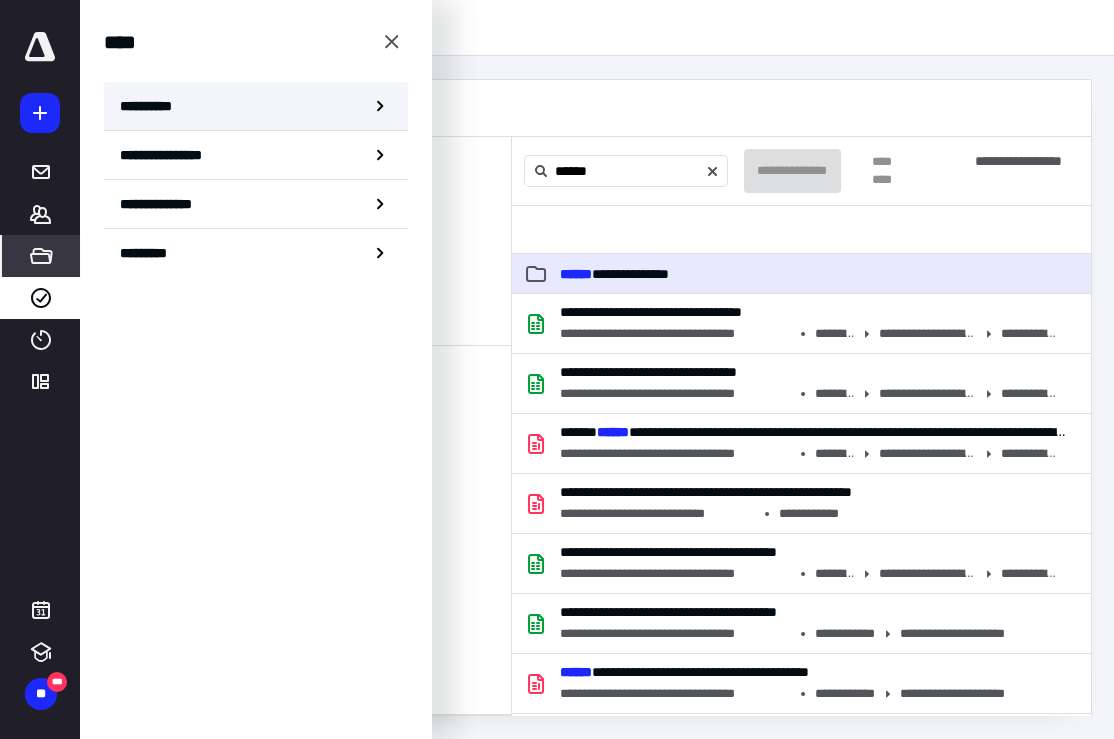 click on "**********" at bounding box center [153, 106] 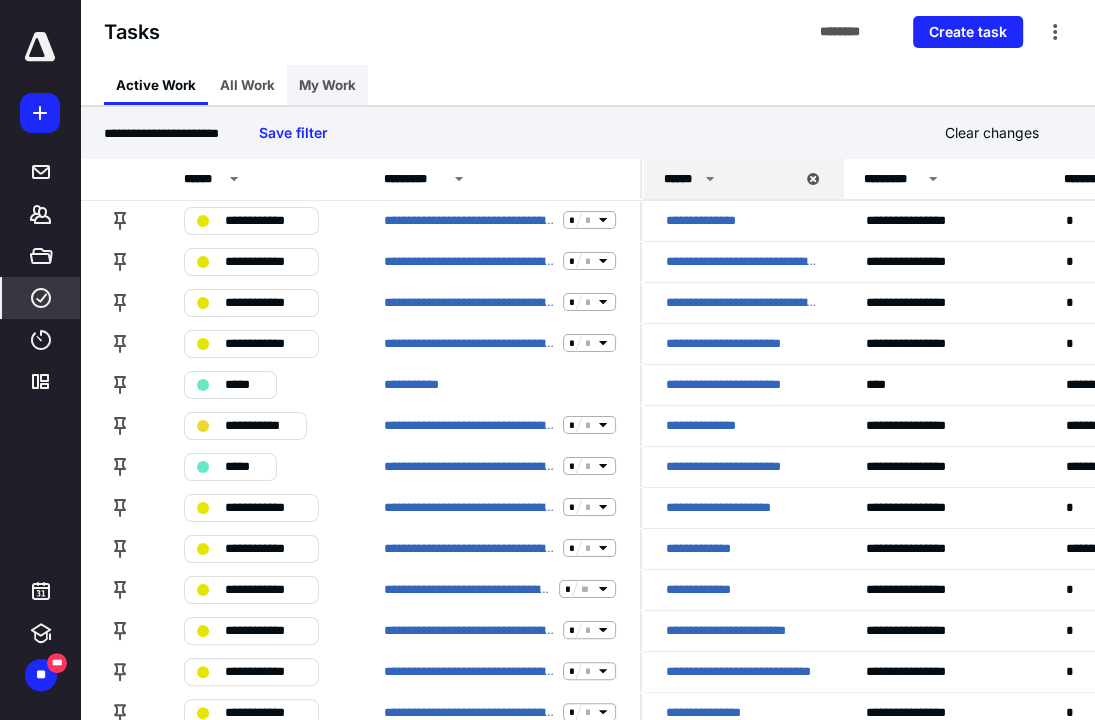 click on "My Work" at bounding box center [327, 85] 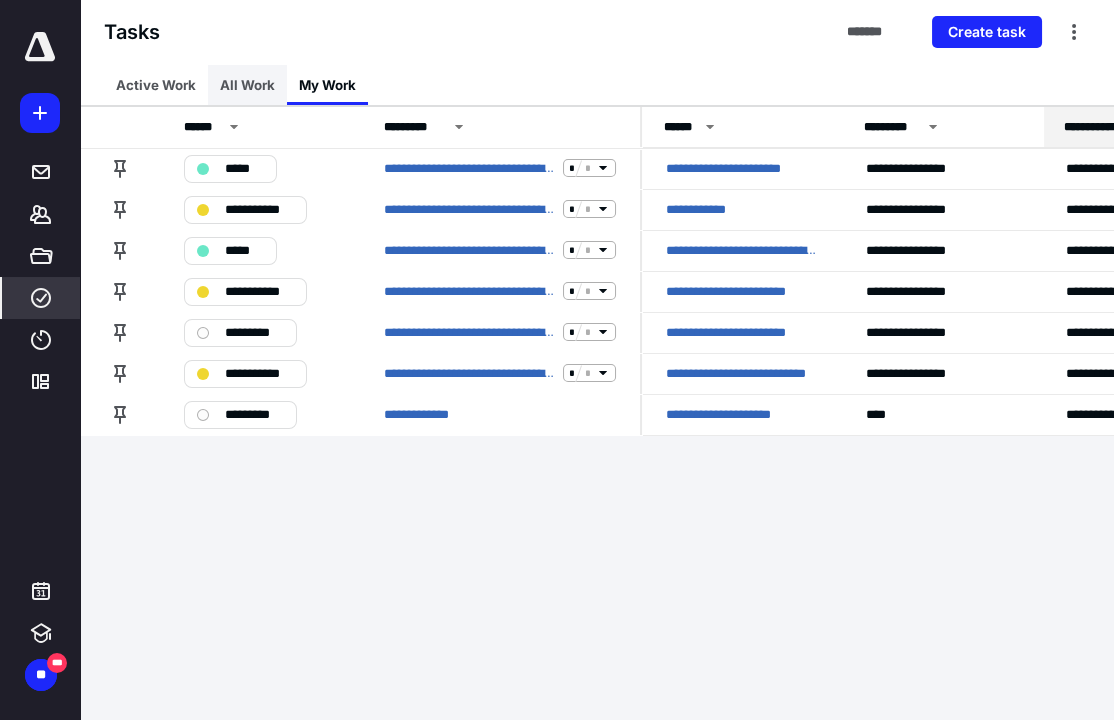 click on "All Work" at bounding box center (247, 85) 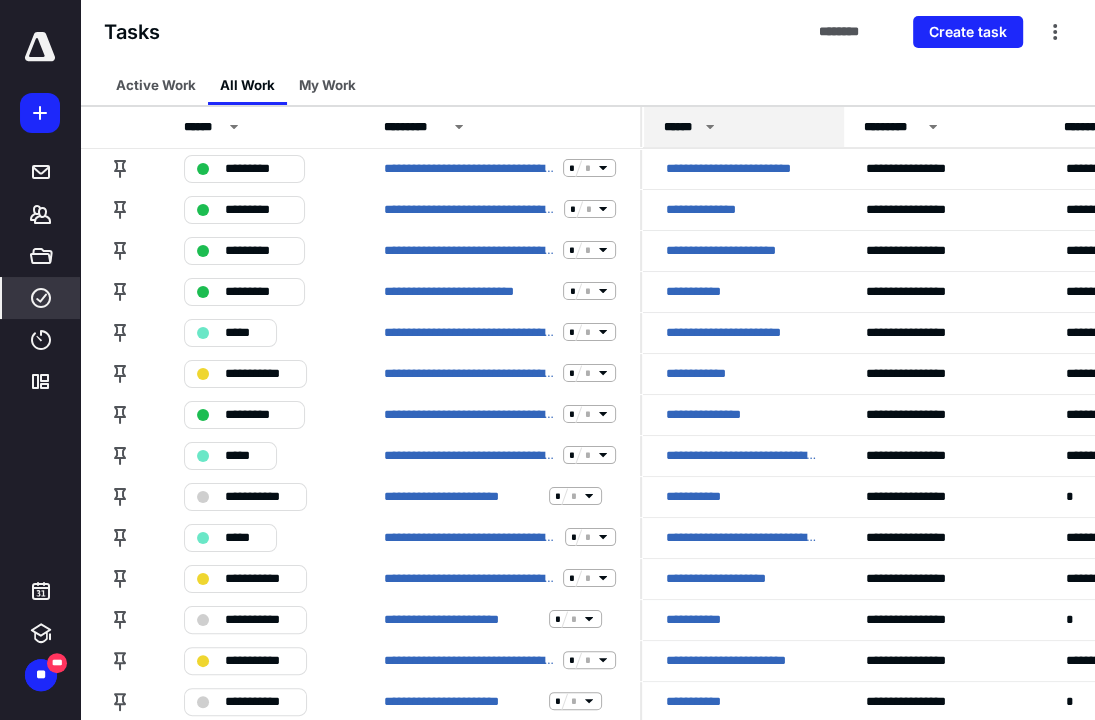 click on "******" at bounding box center (736, 127) 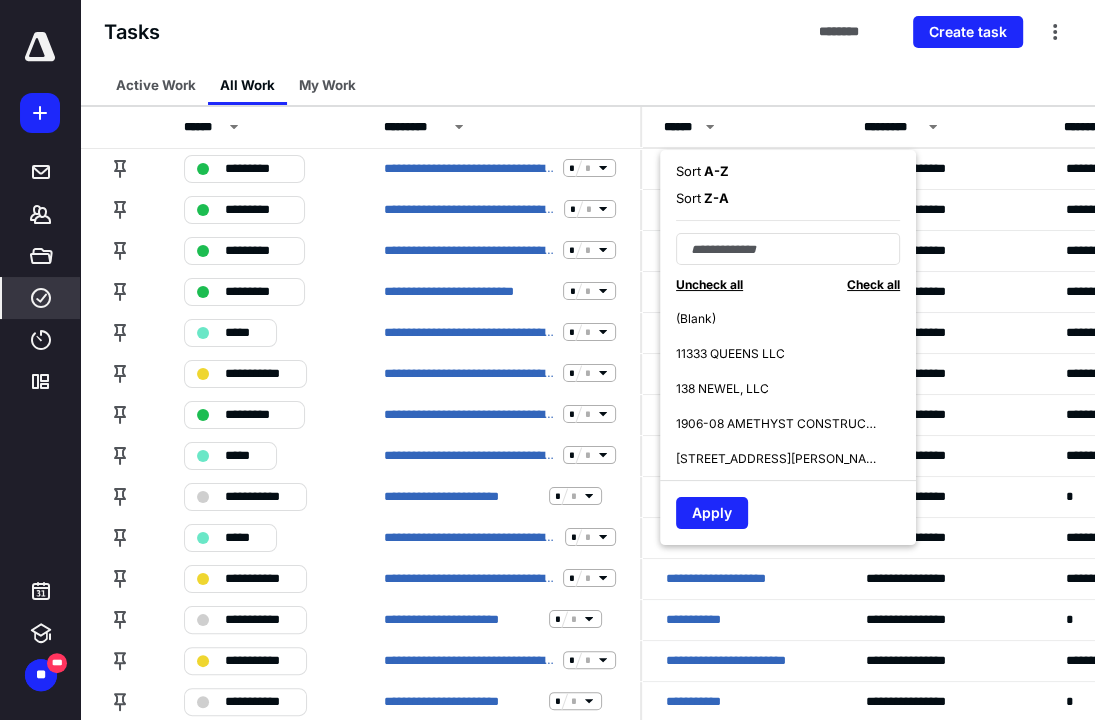 click on "A  -  Z" at bounding box center [715, 171] 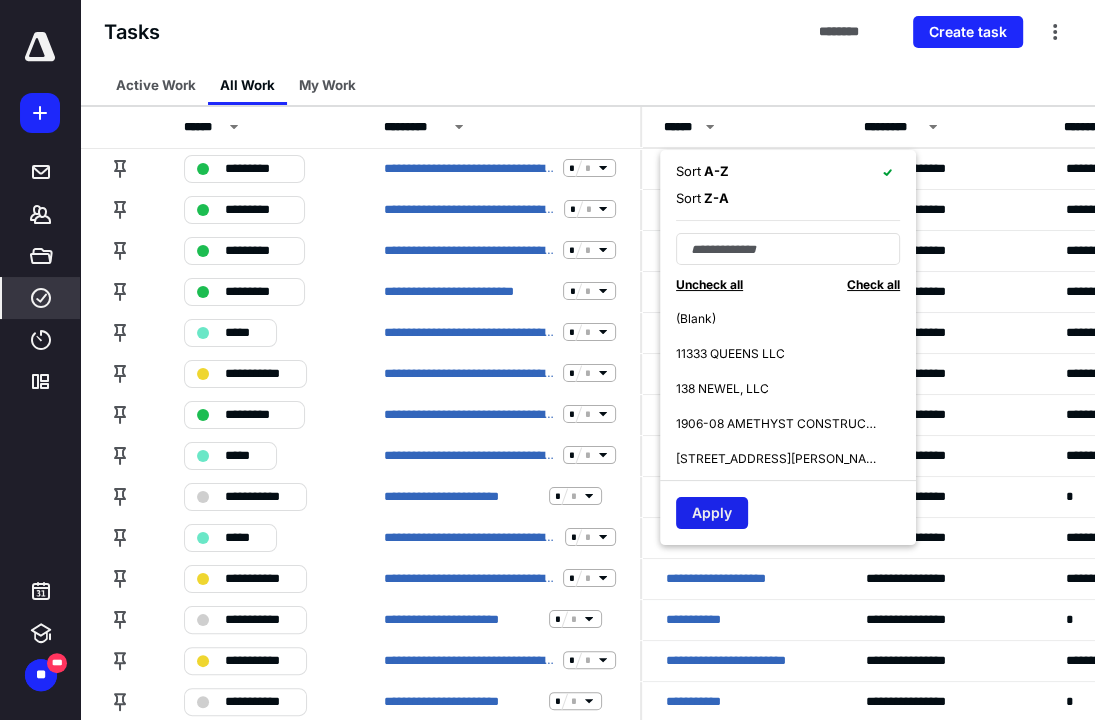 click on "Apply" at bounding box center [712, 513] 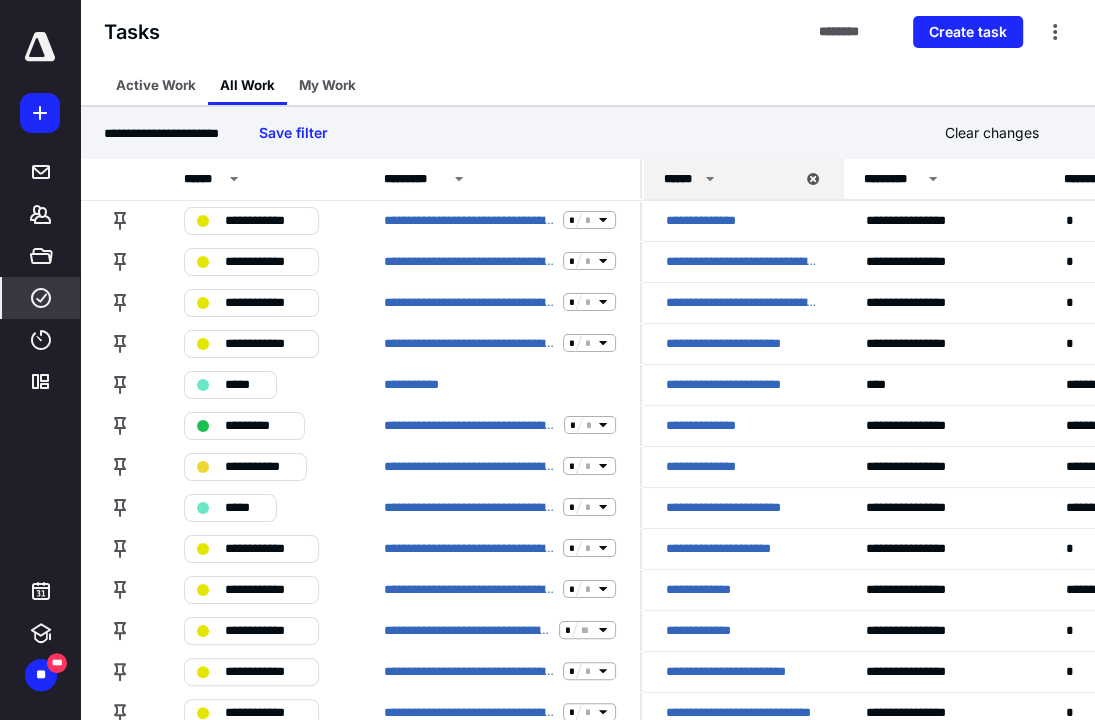 click on "******" at bounding box center (729, 179) 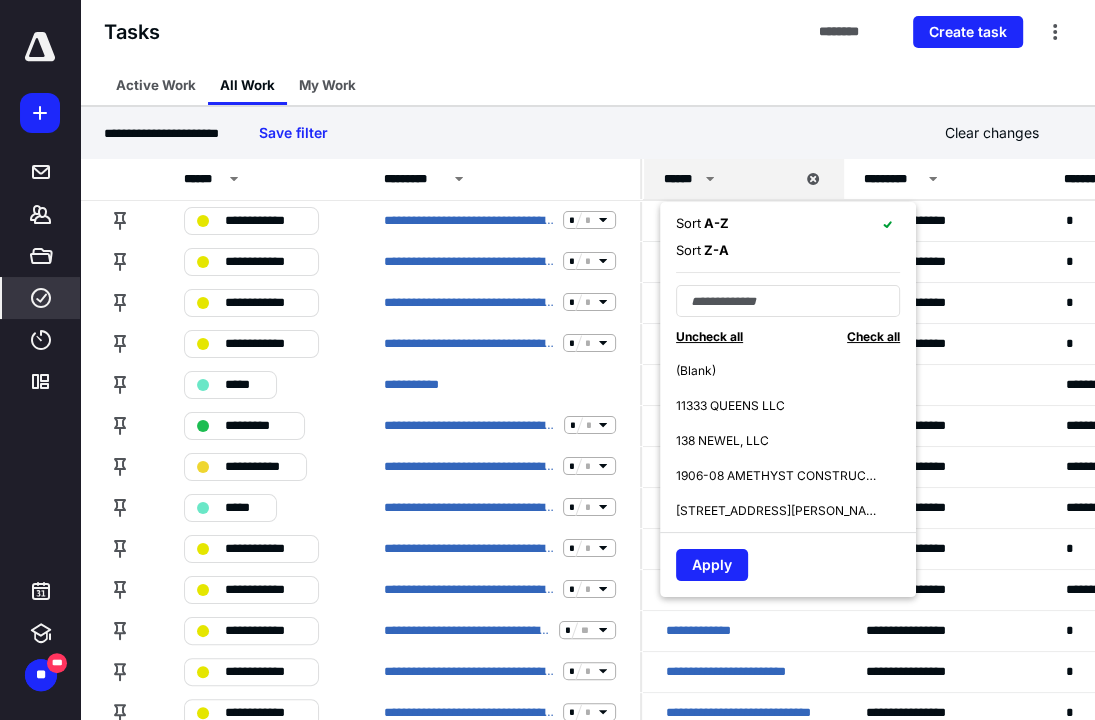 click on "Z  -  A" at bounding box center [715, 250] 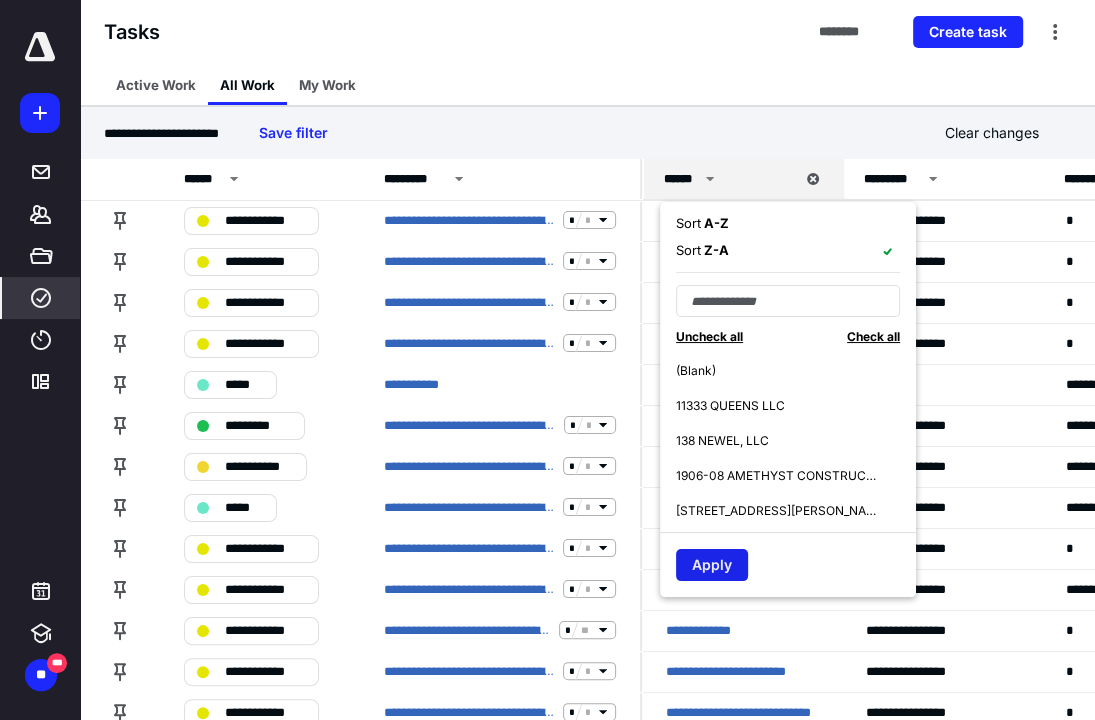 click on "Apply" at bounding box center (712, 565) 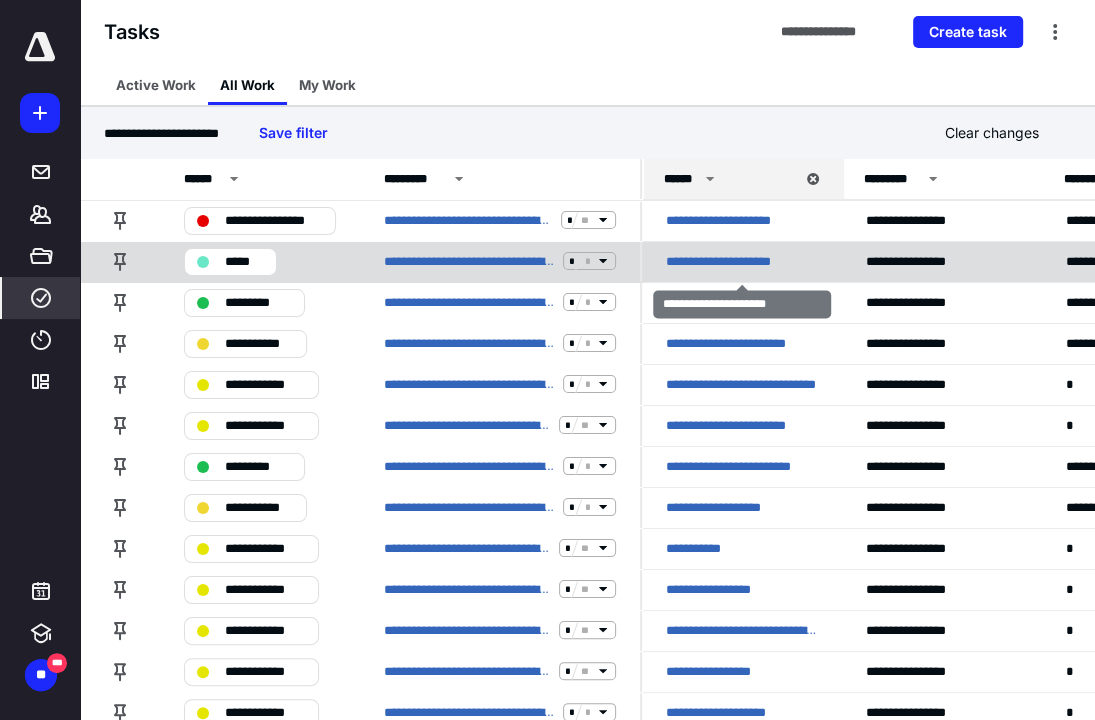 click on "**********" at bounding box center (742, 261) 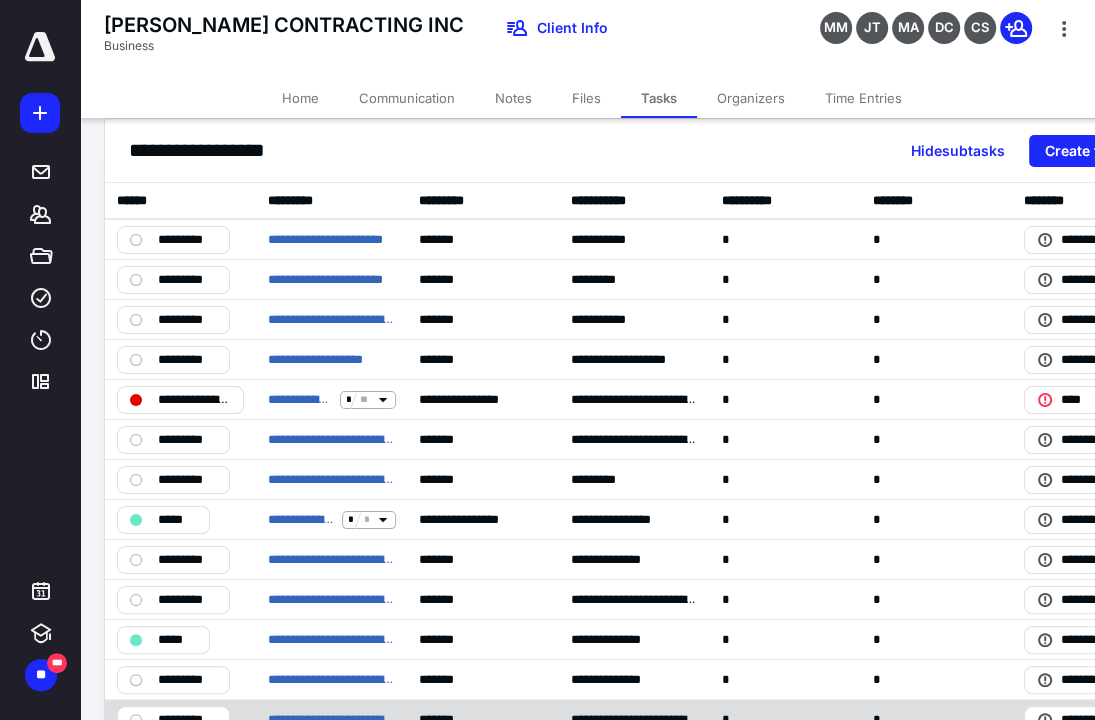 scroll, scrollTop: 0, scrollLeft: 0, axis: both 